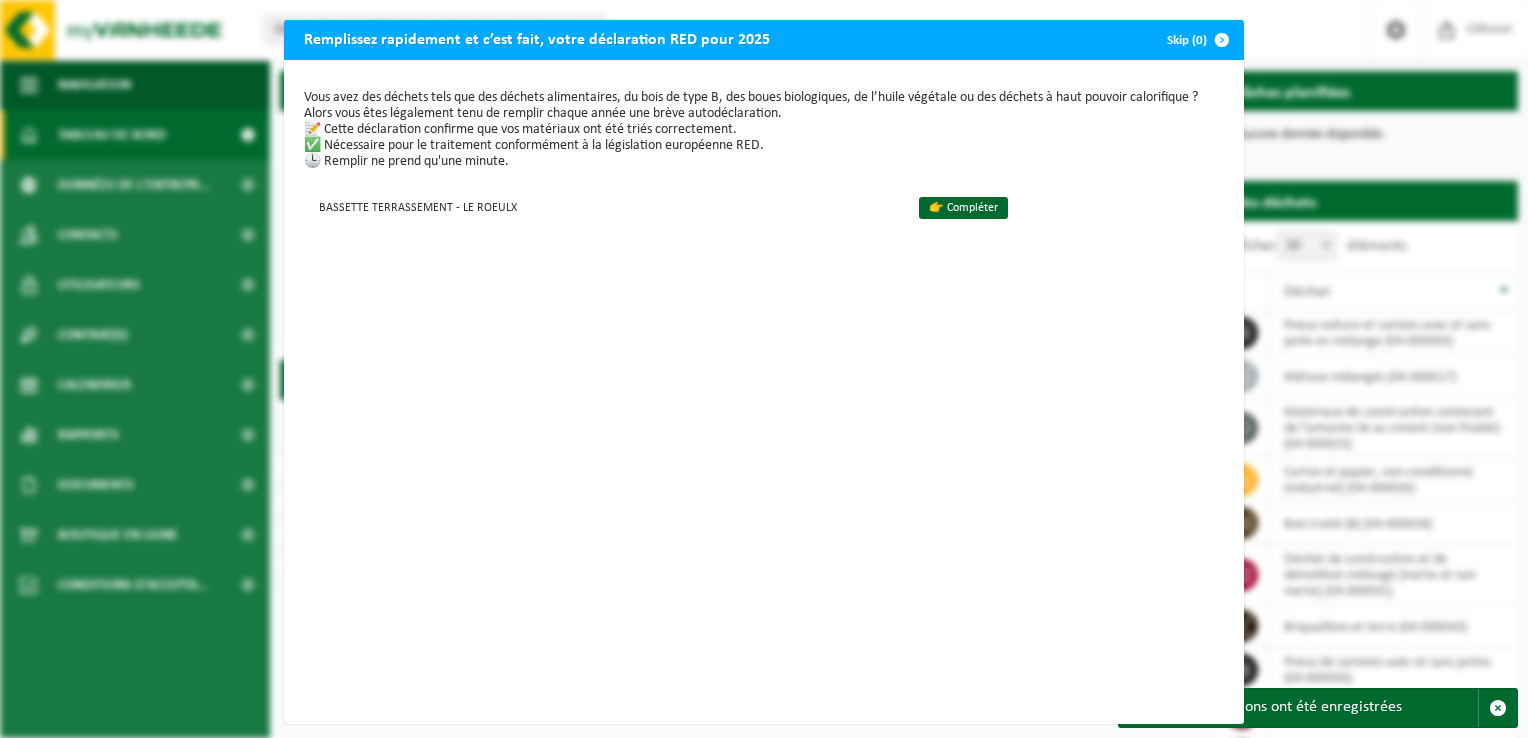 scroll, scrollTop: 0, scrollLeft: 0, axis: both 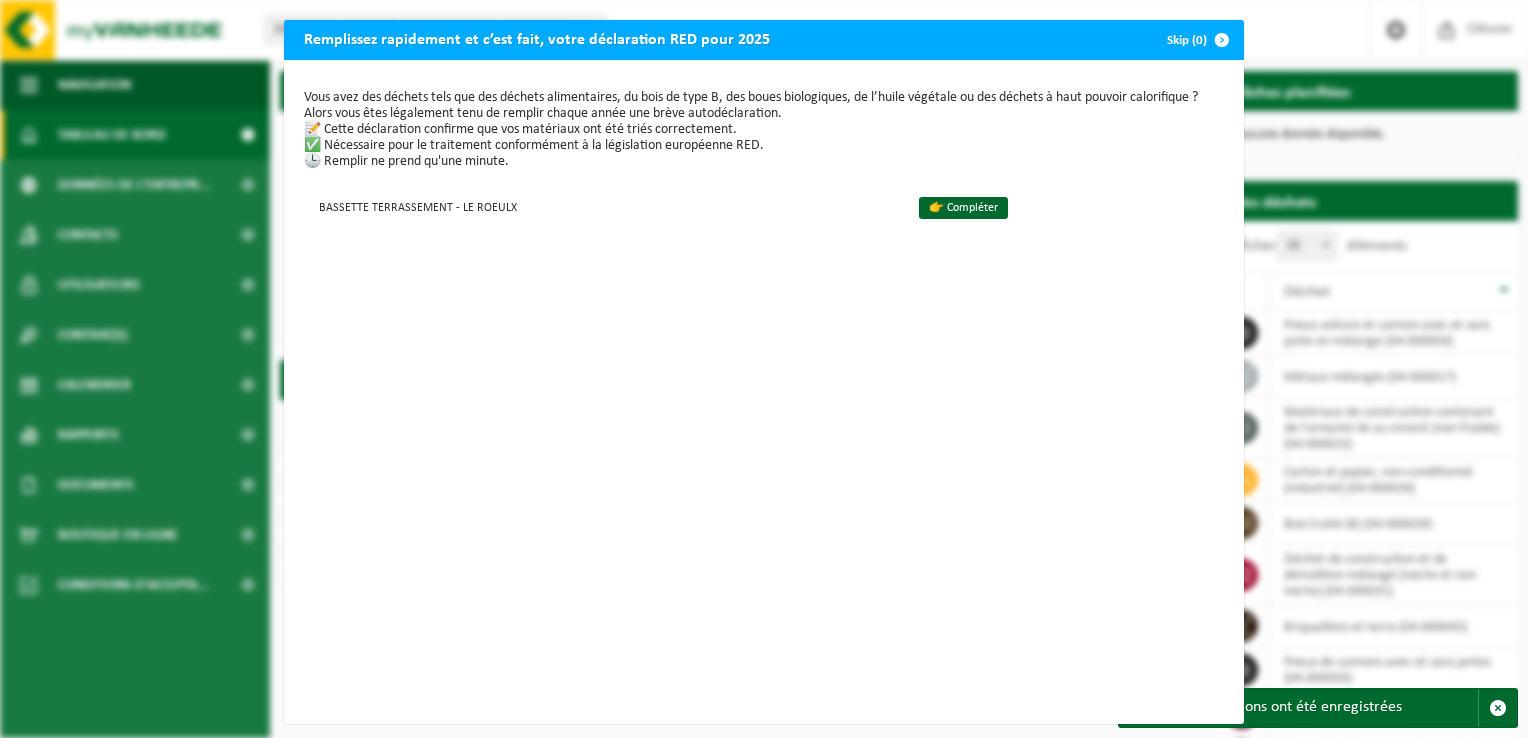 click on "Remplissez rapidement et c’est fait, votre déclaration RED pour 2025      Skip (0)" at bounding box center [764, 40] 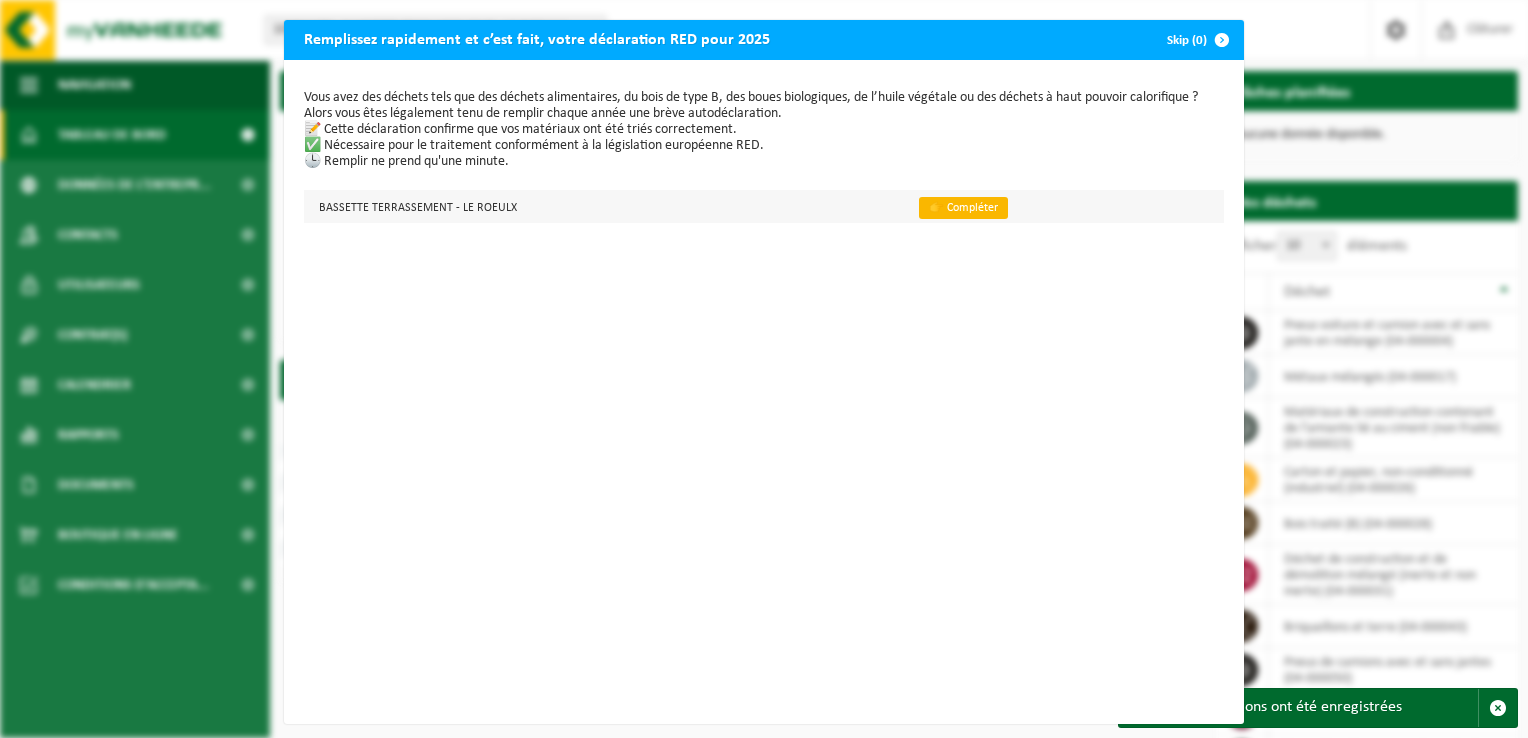 click on "👉 Compléter" at bounding box center [963, 208] 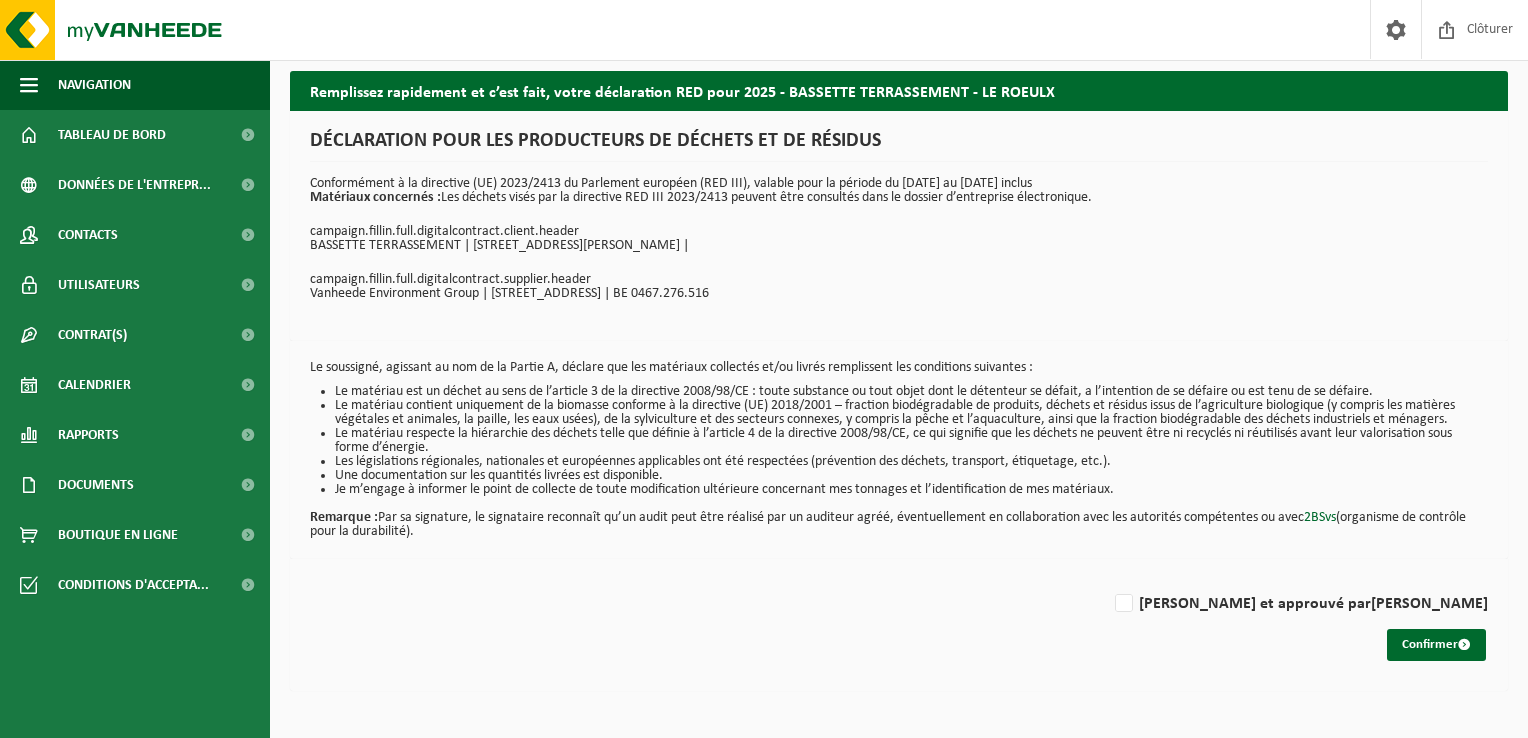 scroll, scrollTop: 0, scrollLeft: 0, axis: both 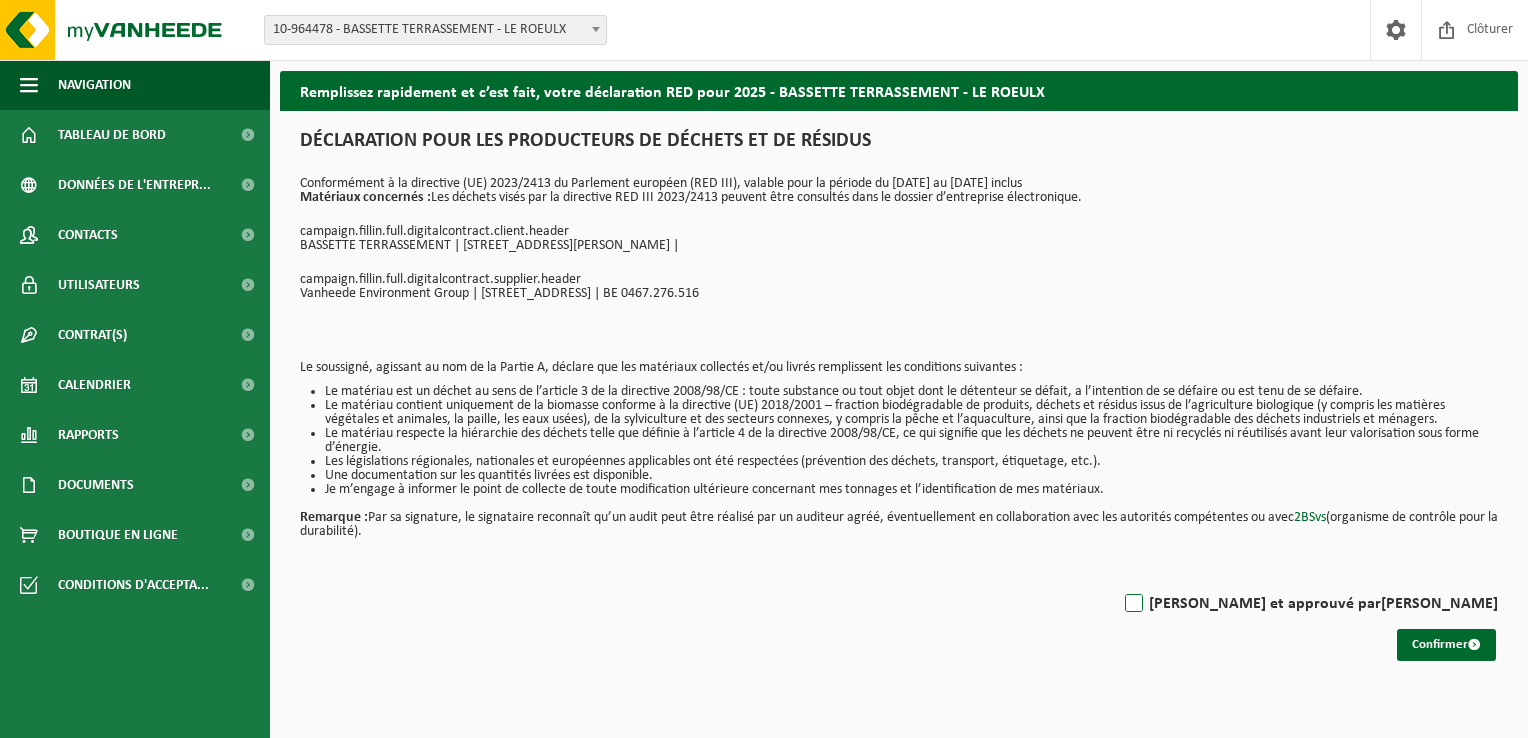 click on "Lu et approuvé par  JORDAN BASSETTE" at bounding box center (1309, 604) 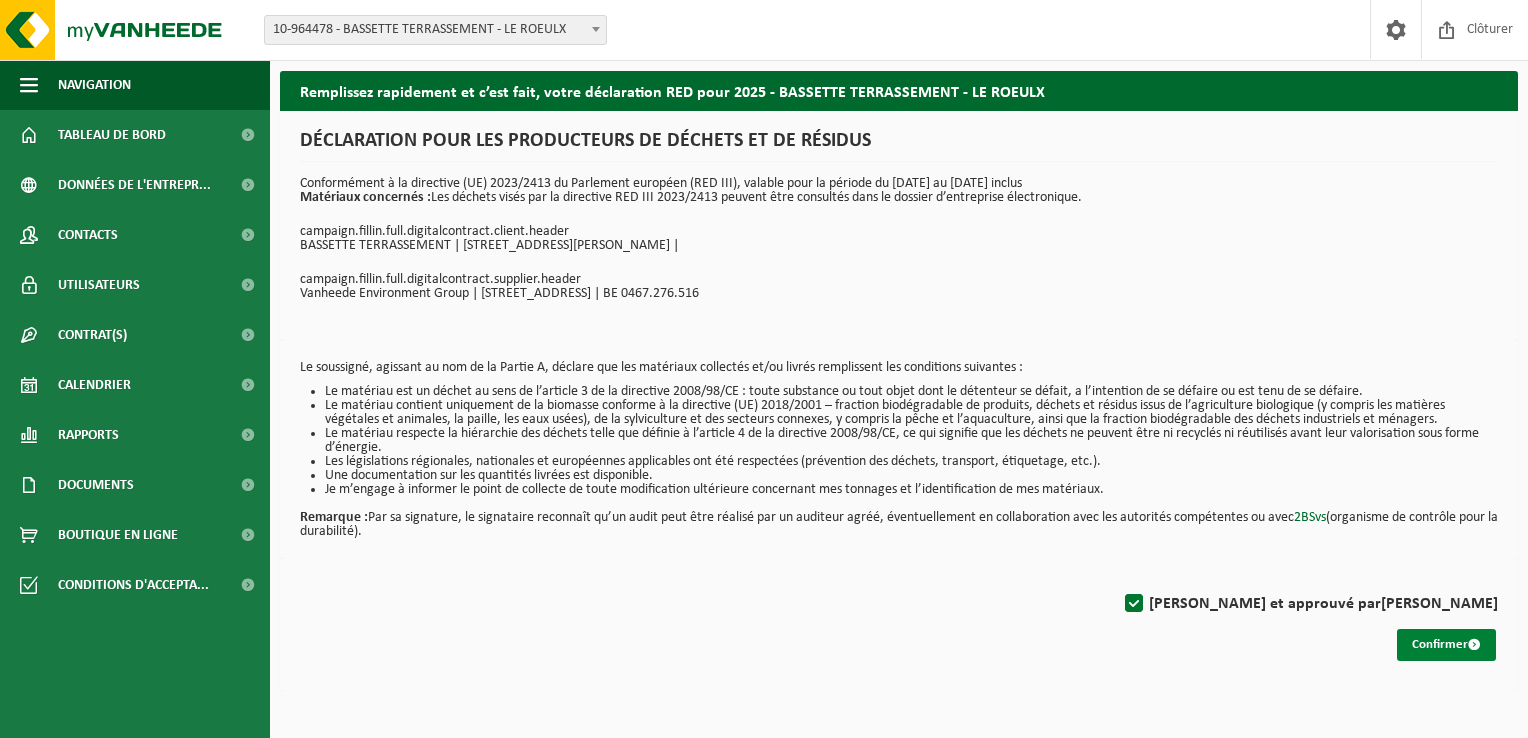 click on "Confirmer" at bounding box center [1446, 645] 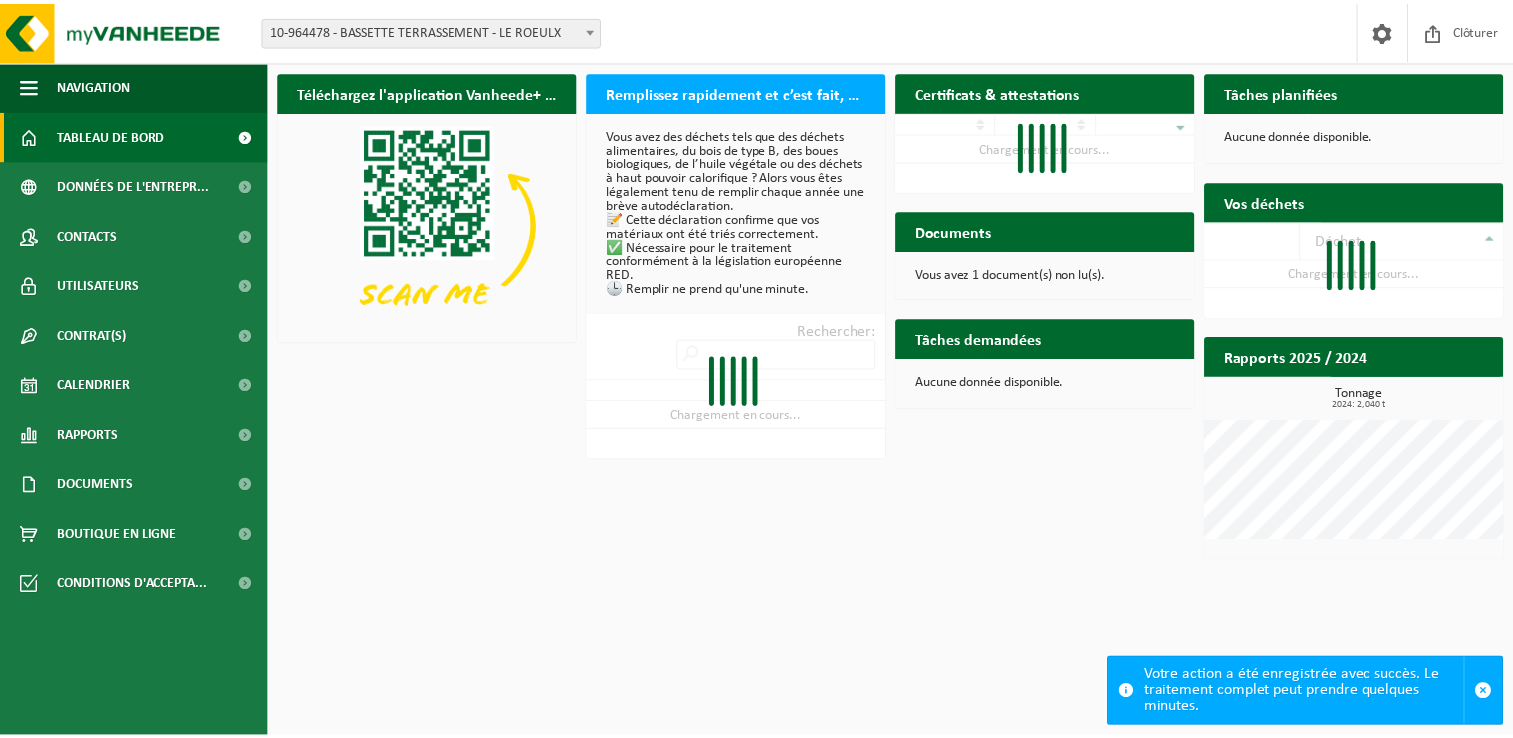 scroll, scrollTop: 0, scrollLeft: 0, axis: both 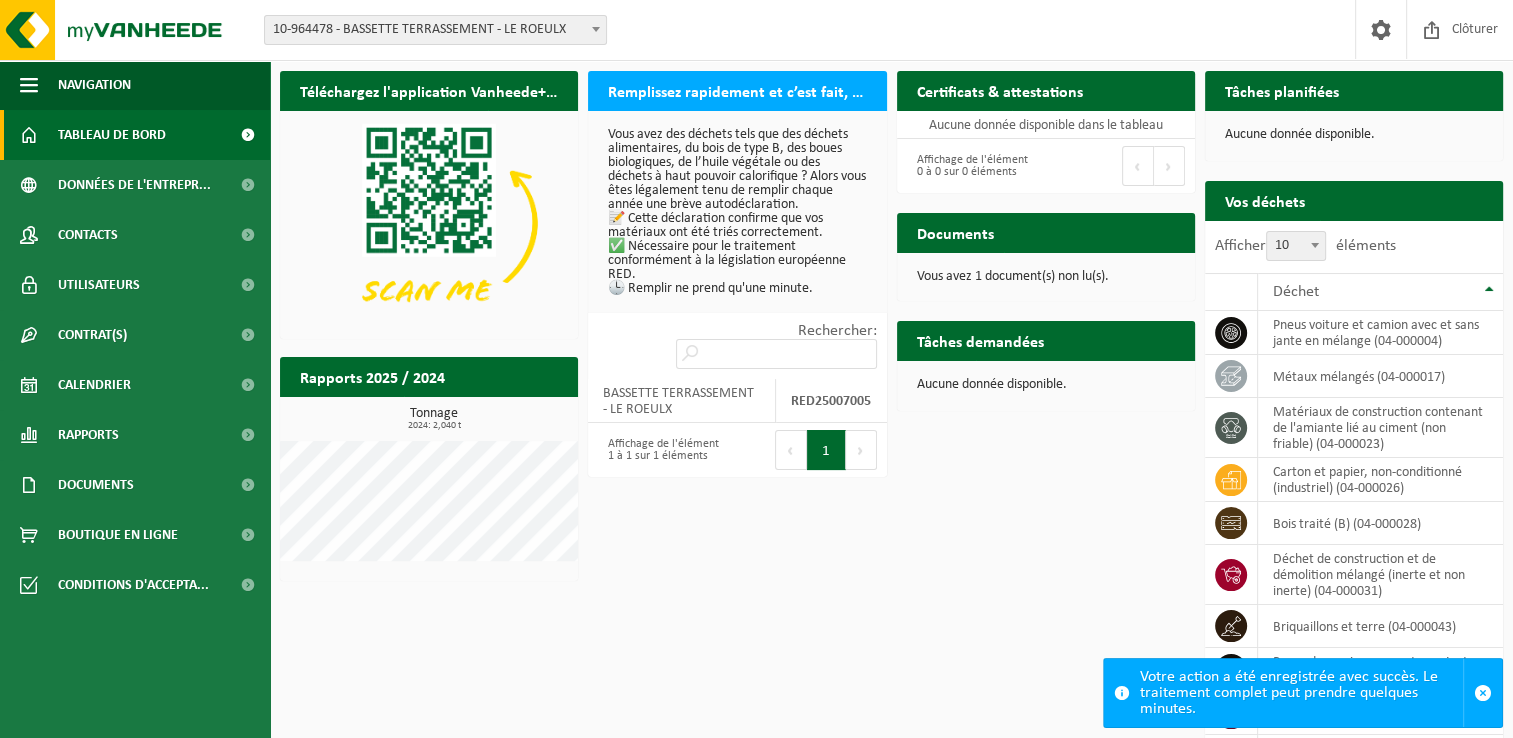 click on "Vous avez 1 document(s) non lu(s)." at bounding box center (1046, 277) 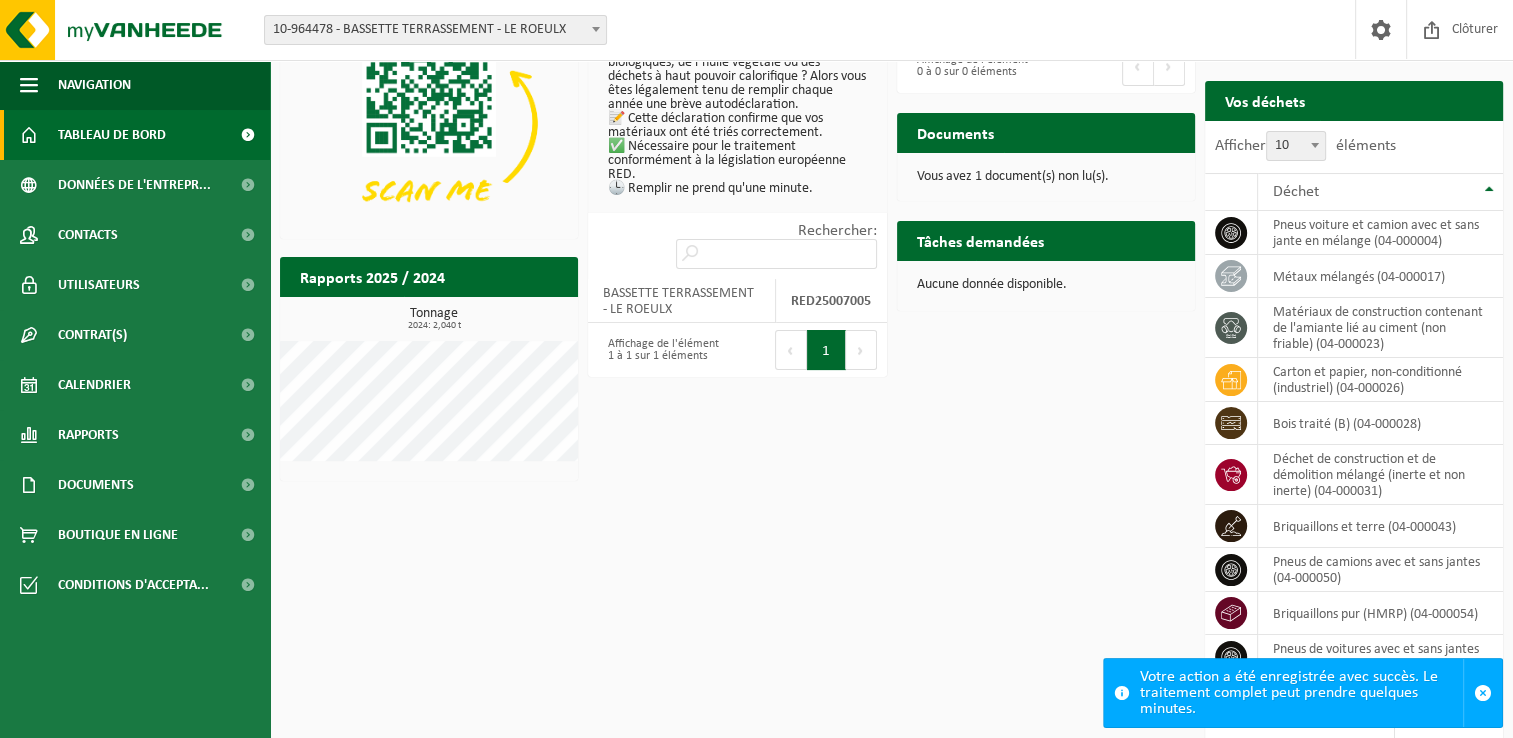 scroll, scrollTop: 141, scrollLeft: 0, axis: vertical 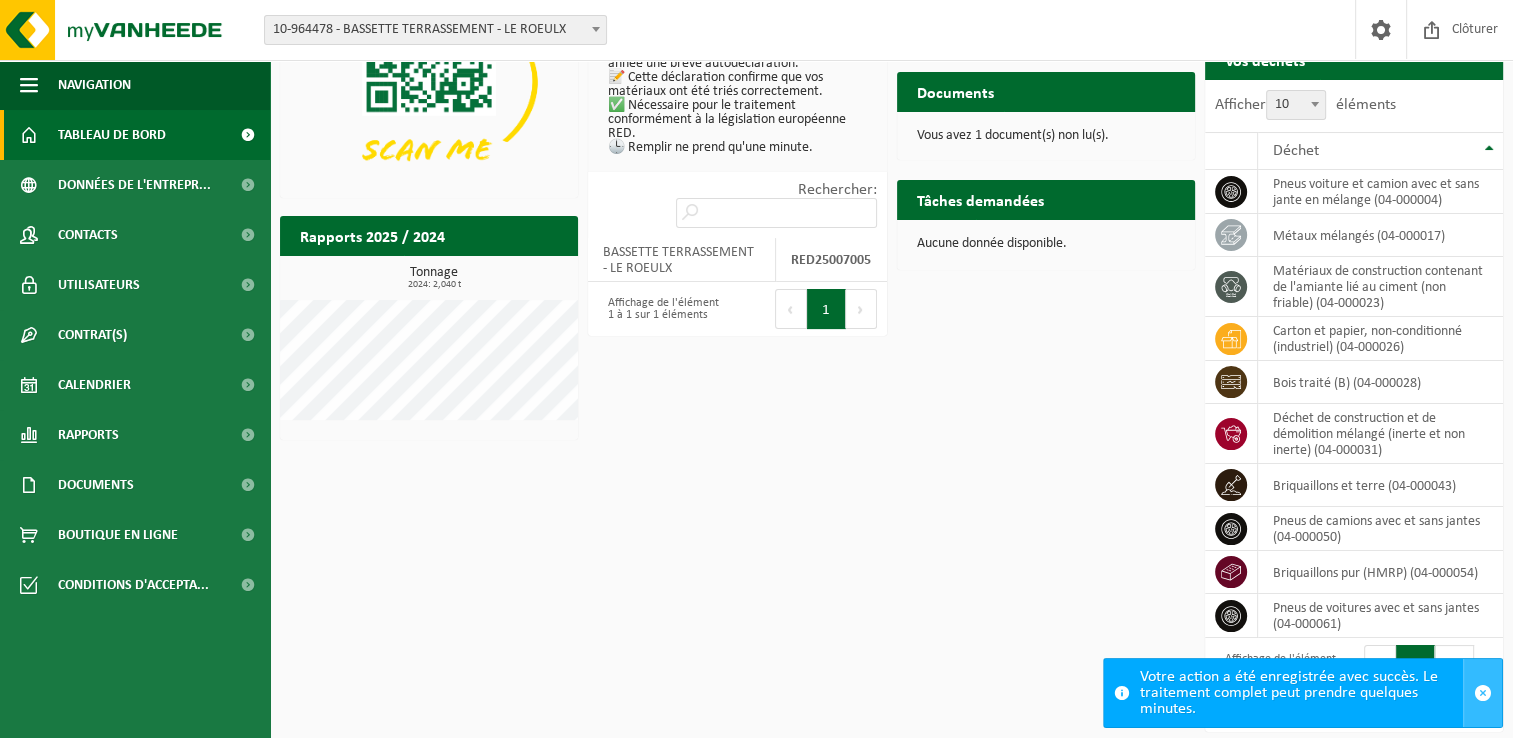 click at bounding box center [1483, 693] 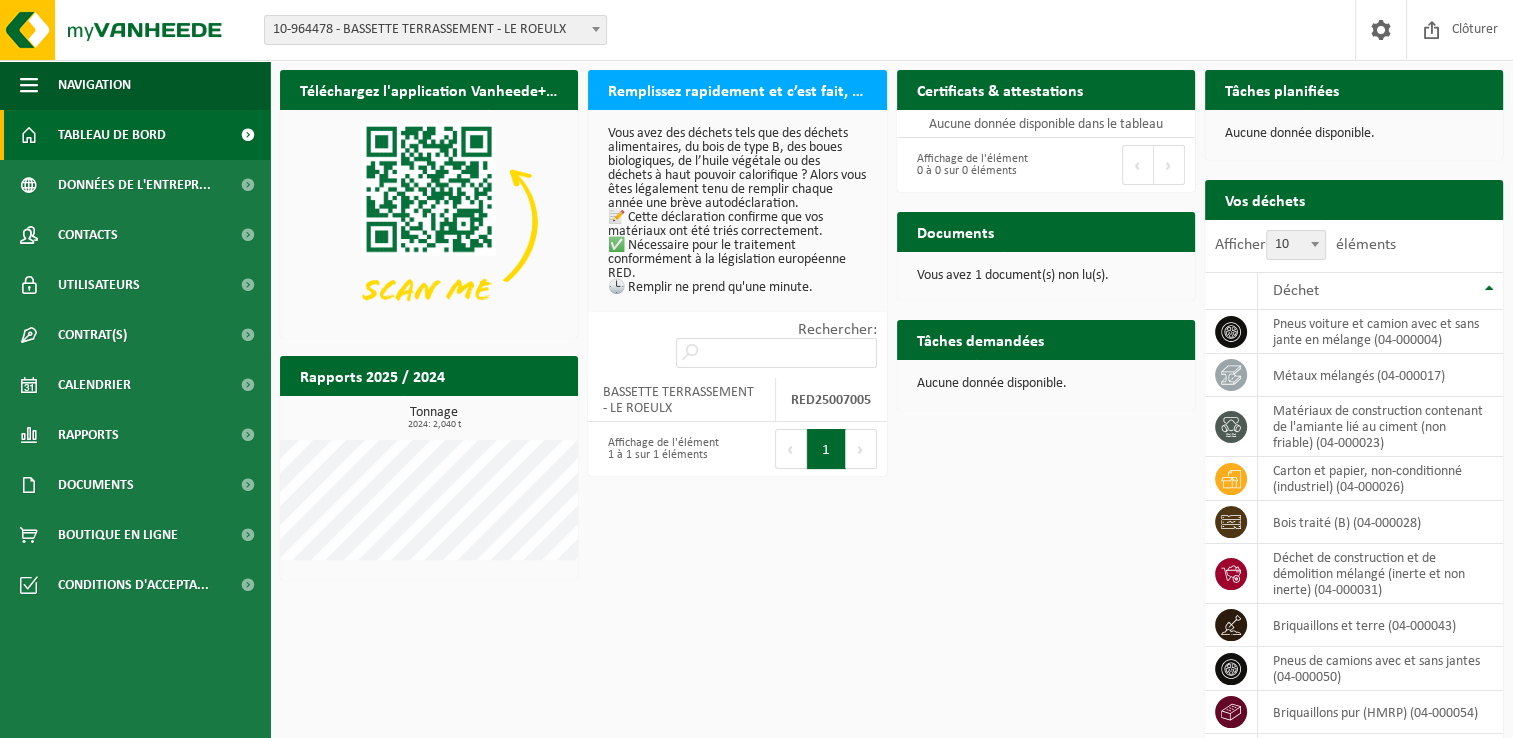 scroll, scrollTop: 0, scrollLeft: 0, axis: both 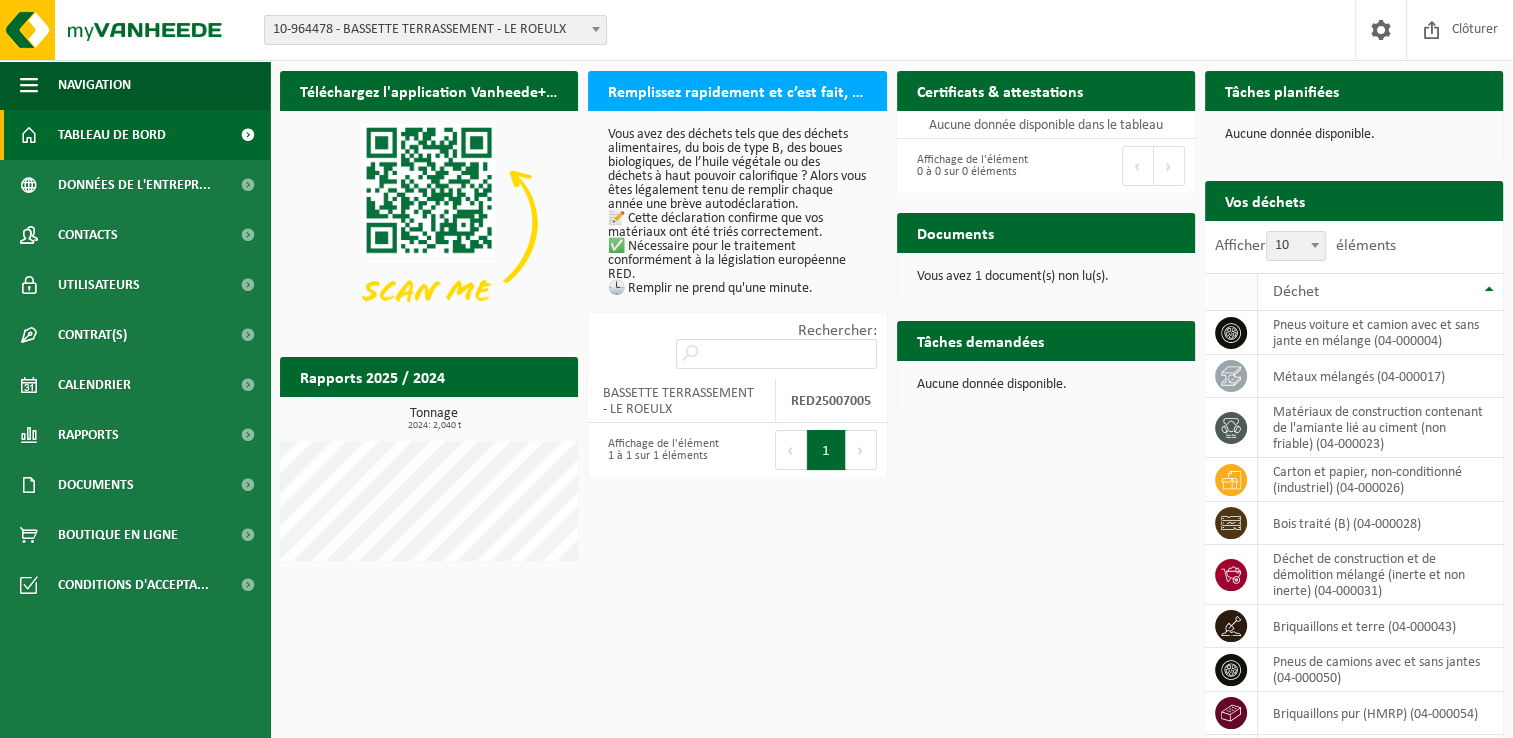 click at bounding box center [1231, 292] 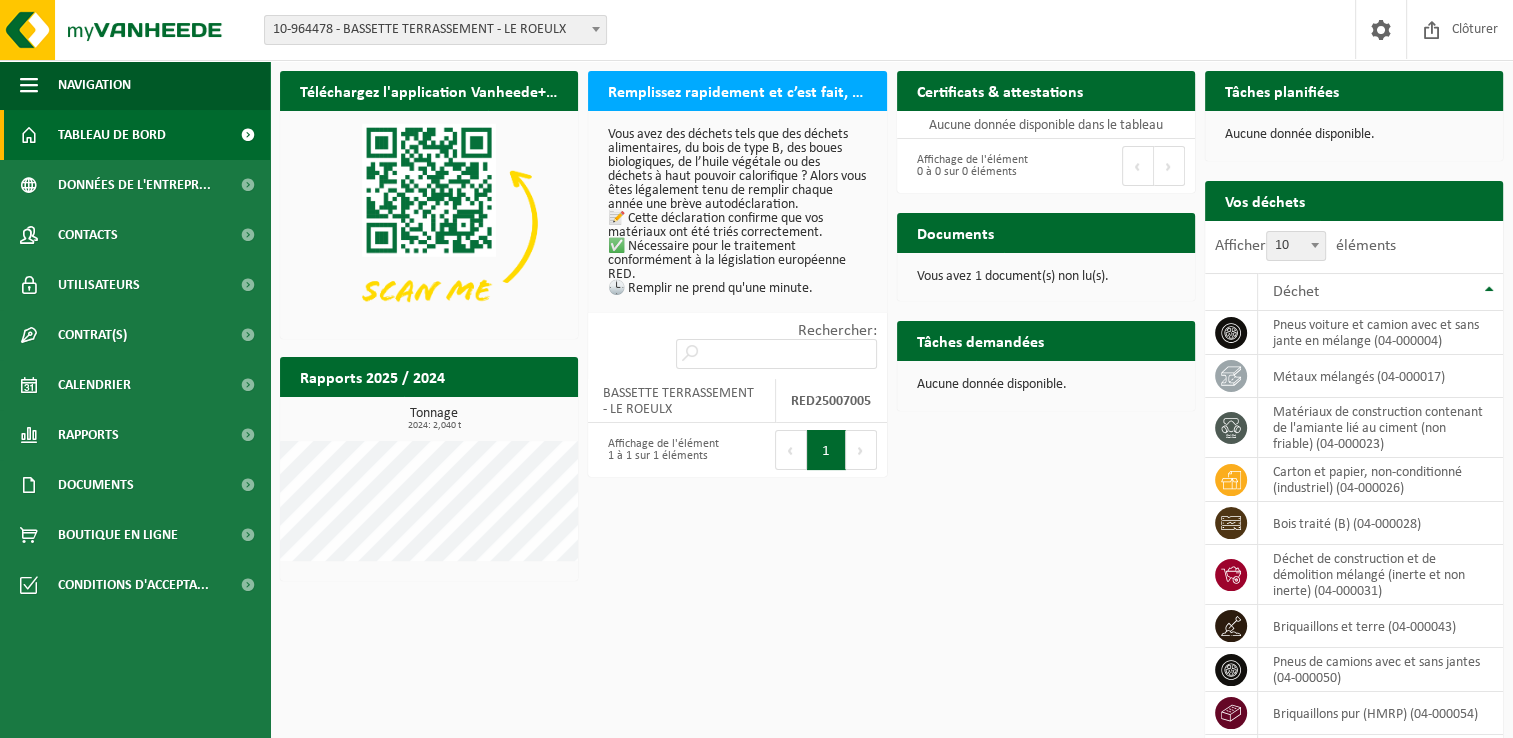 click on "Remplissez rapidement et c’est fait, votre déclaration RED pour 2025" at bounding box center (737, 90) 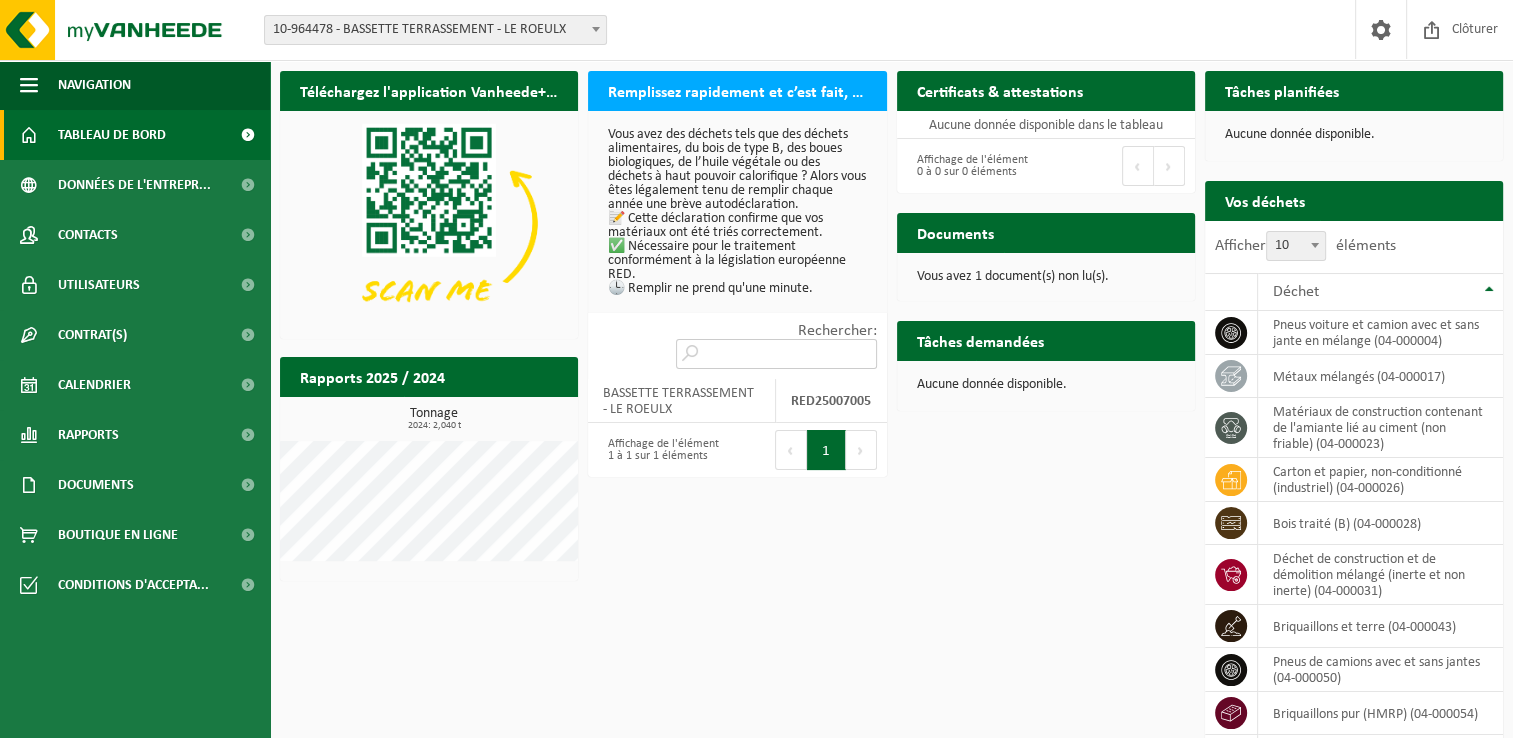 click on "Rechercher:" at bounding box center (776, 354) 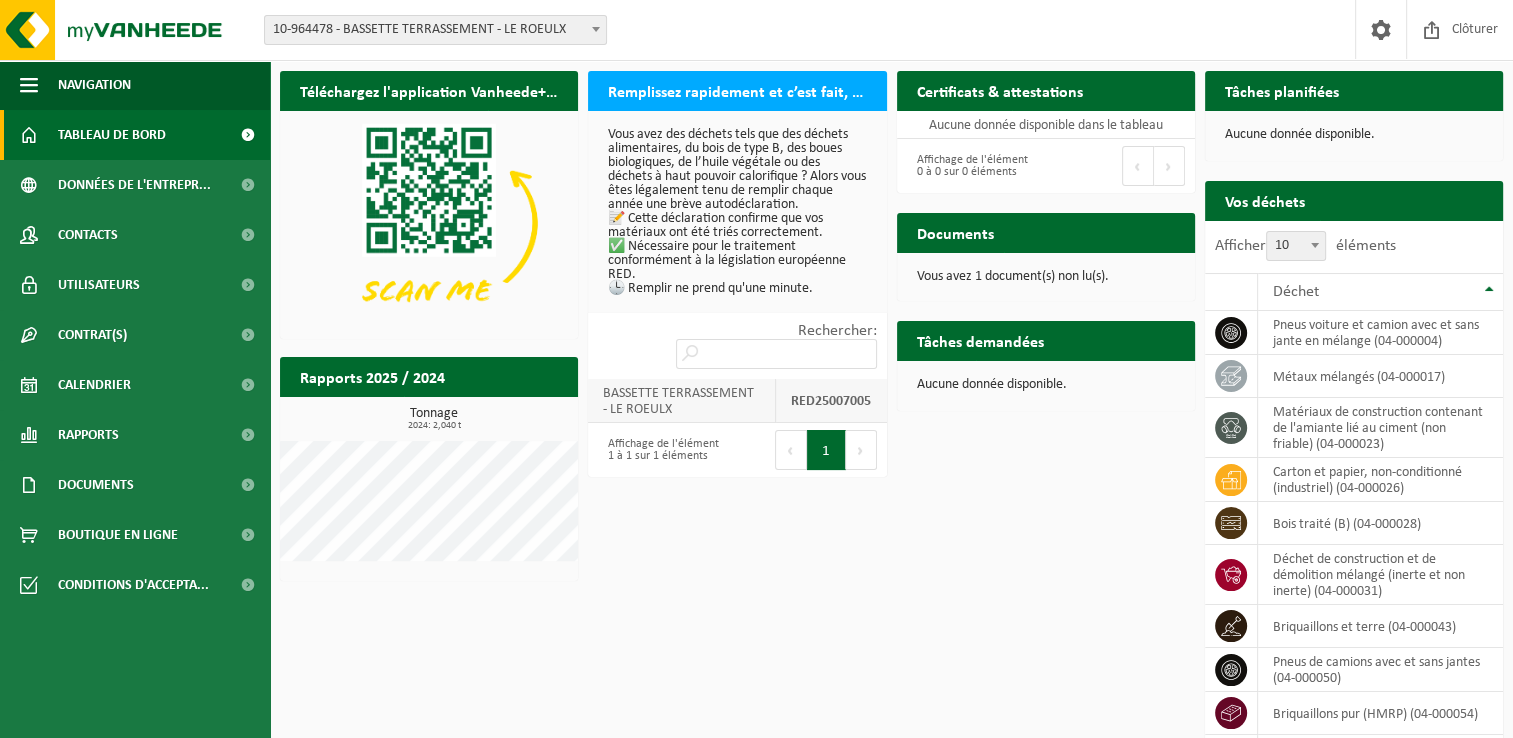 click on "BASSETTE TERRASSEMENT - LE ROEULX" at bounding box center [682, 401] 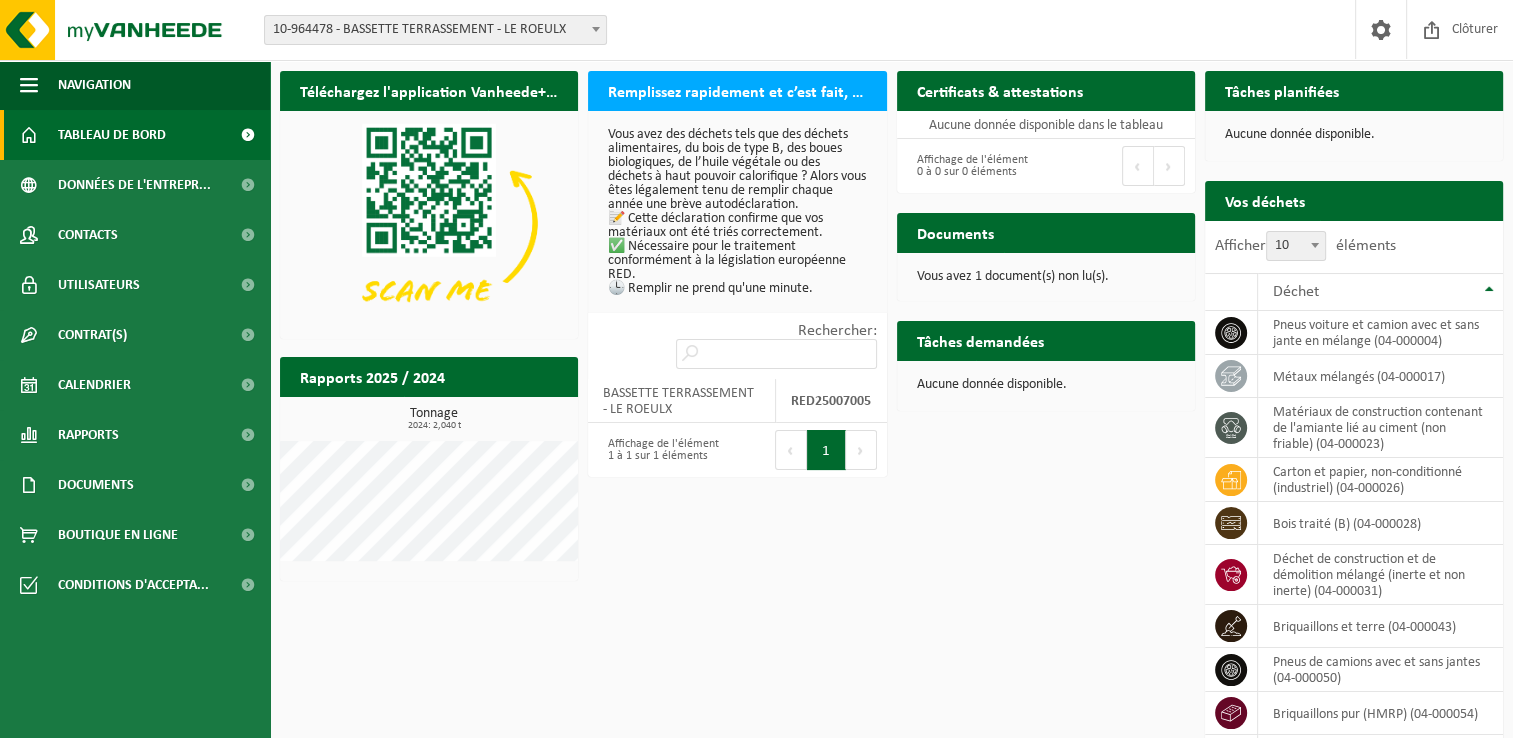 click on "Affichage de l'élément 1 à 1 sur 1 éléments" at bounding box center (662, 450) 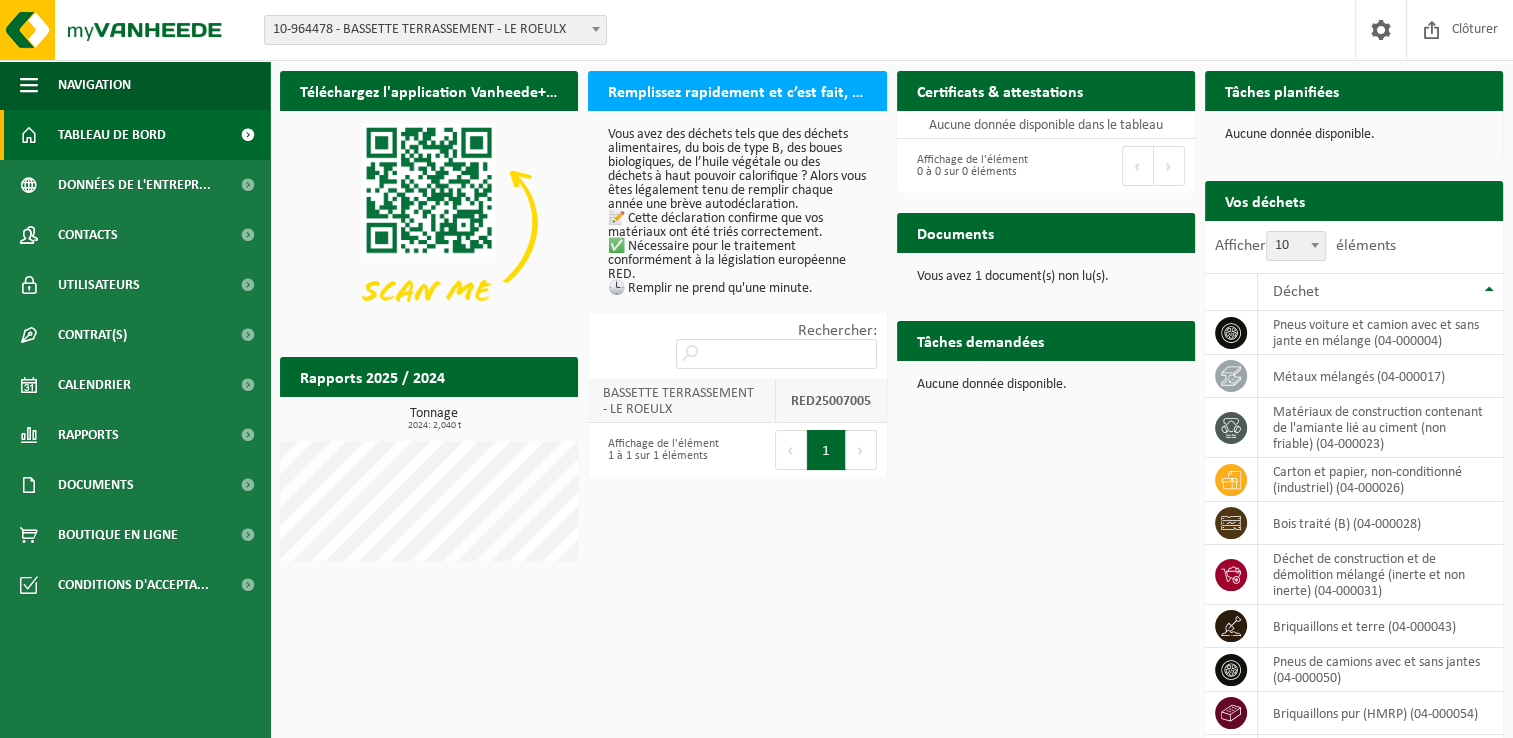 click on "BASSETTE TERRASSEMENT - LE ROEULX" at bounding box center [682, 401] 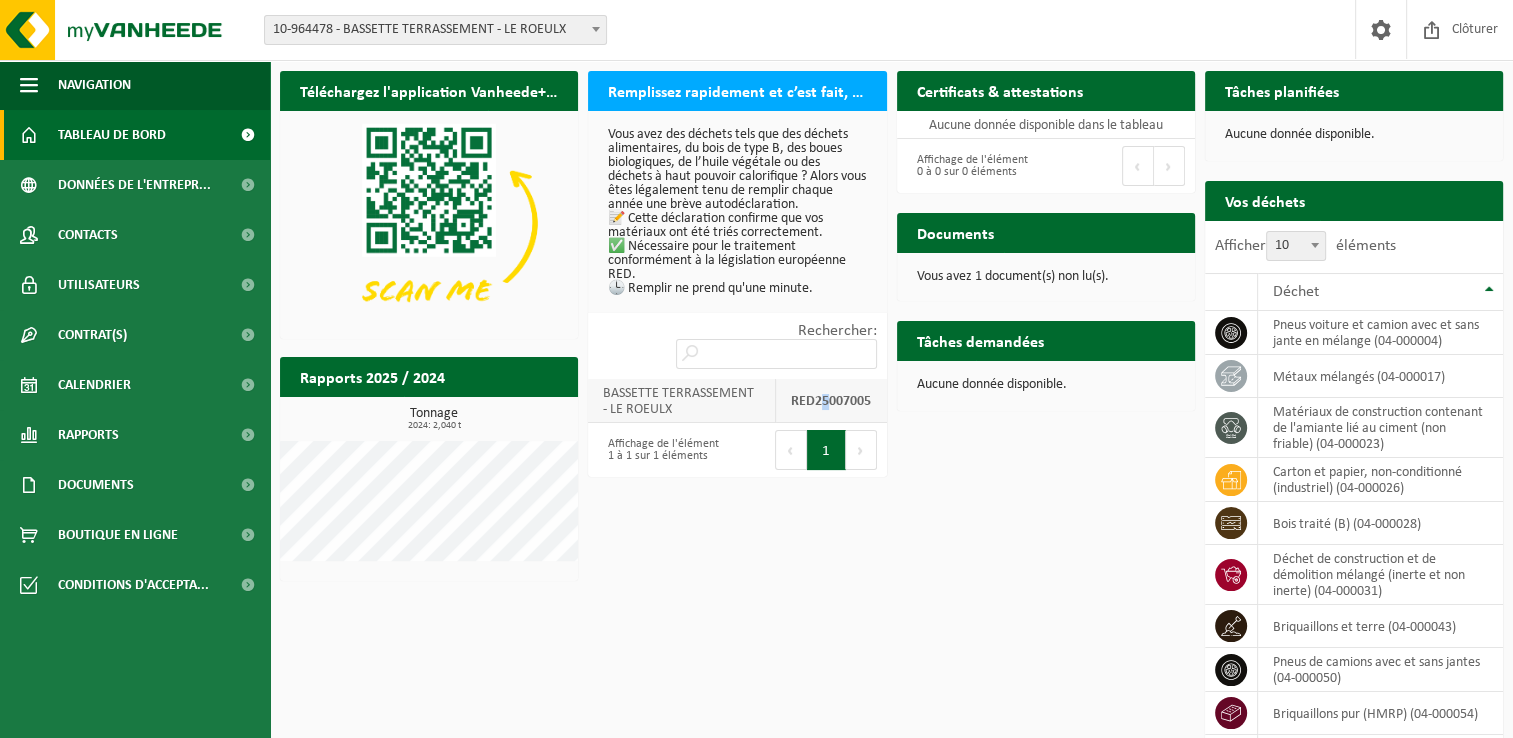 click on "RED25007005" at bounding box center [831, 401] 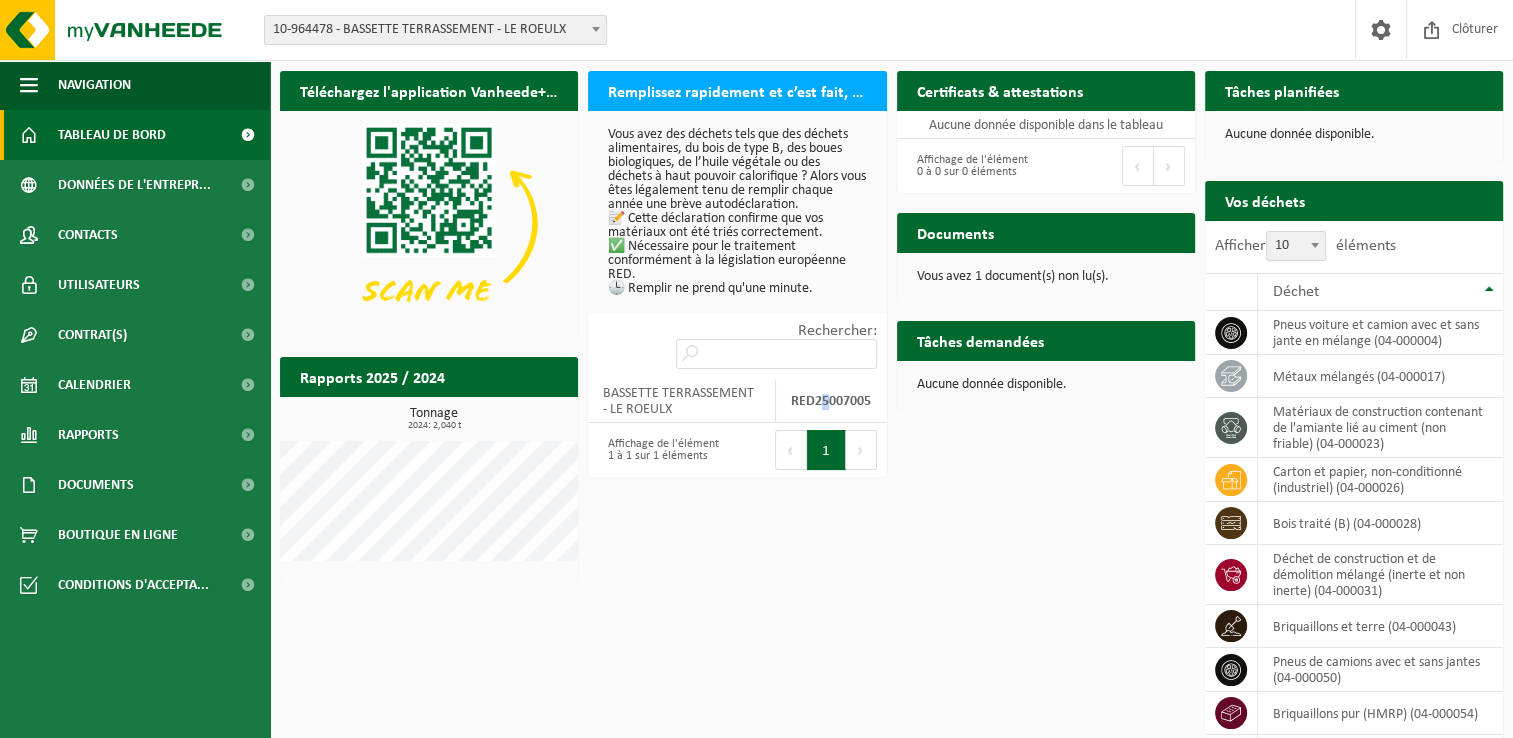 drag, startPoint x: 825, startPoint y: 406, endPoint x: 820, endPoint y: 451, distance: 45.276924 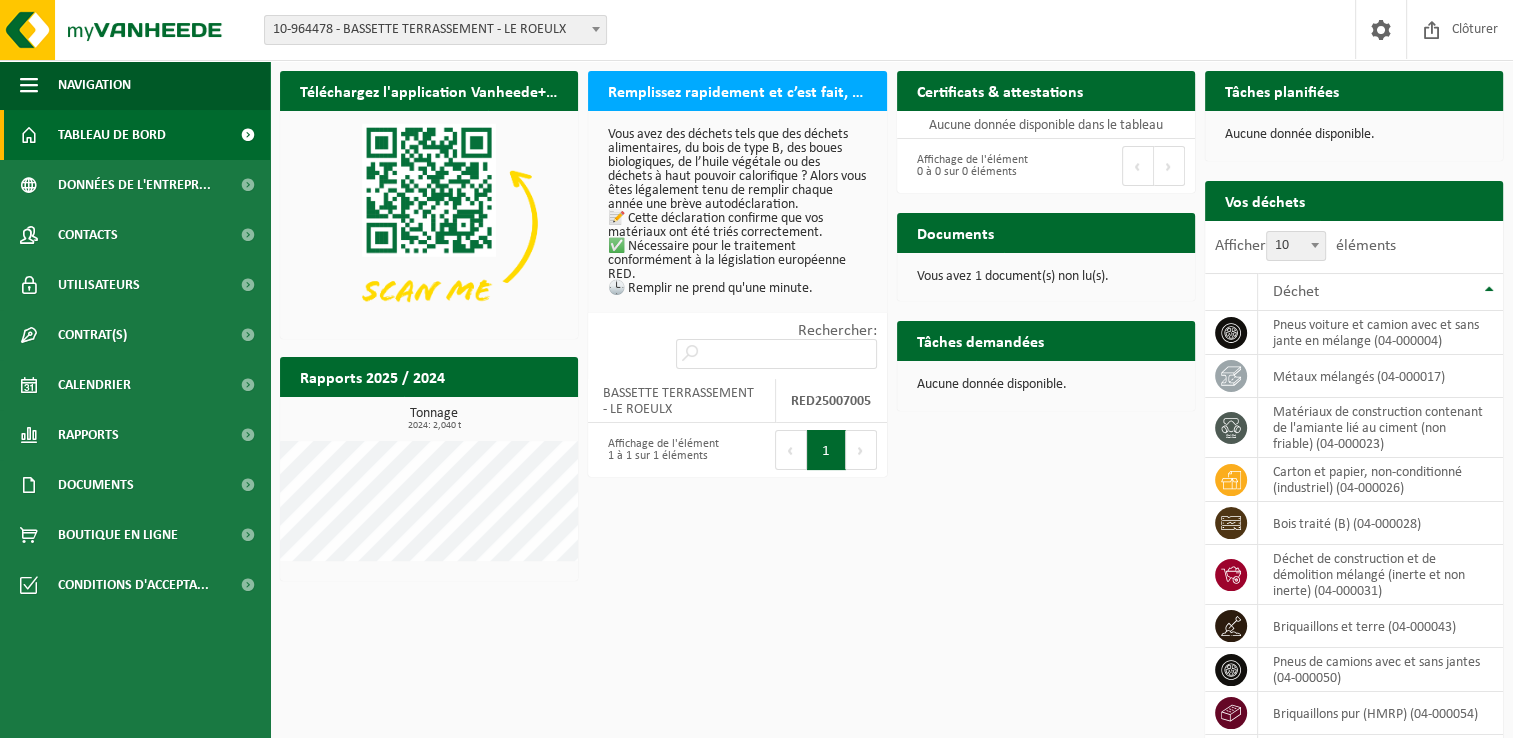 click on "Affichage de l'élément 1 à 1 sur 1 éléments" at bounding box center [662, 450] 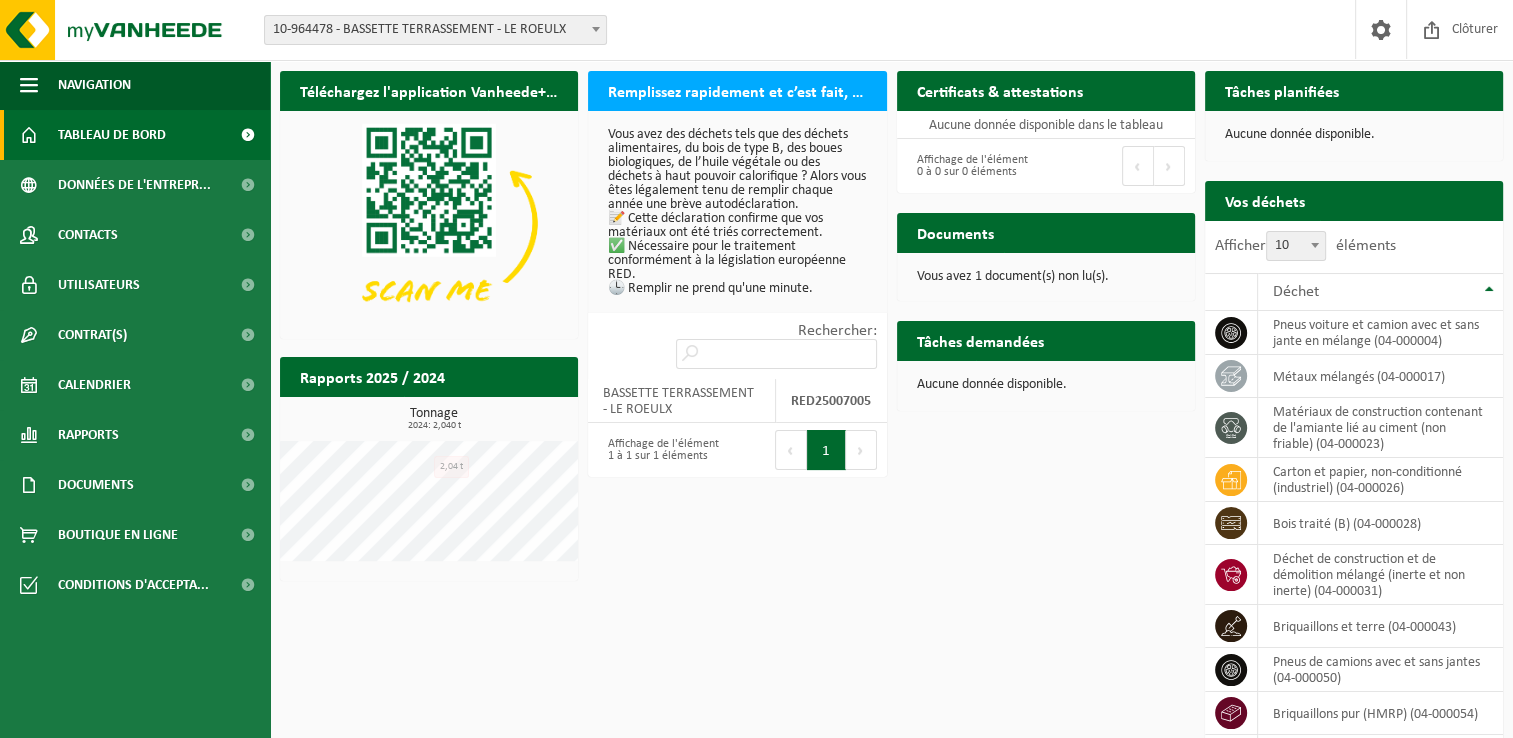 click on "2024: 2,040 t" at bounding box center (434, 426) 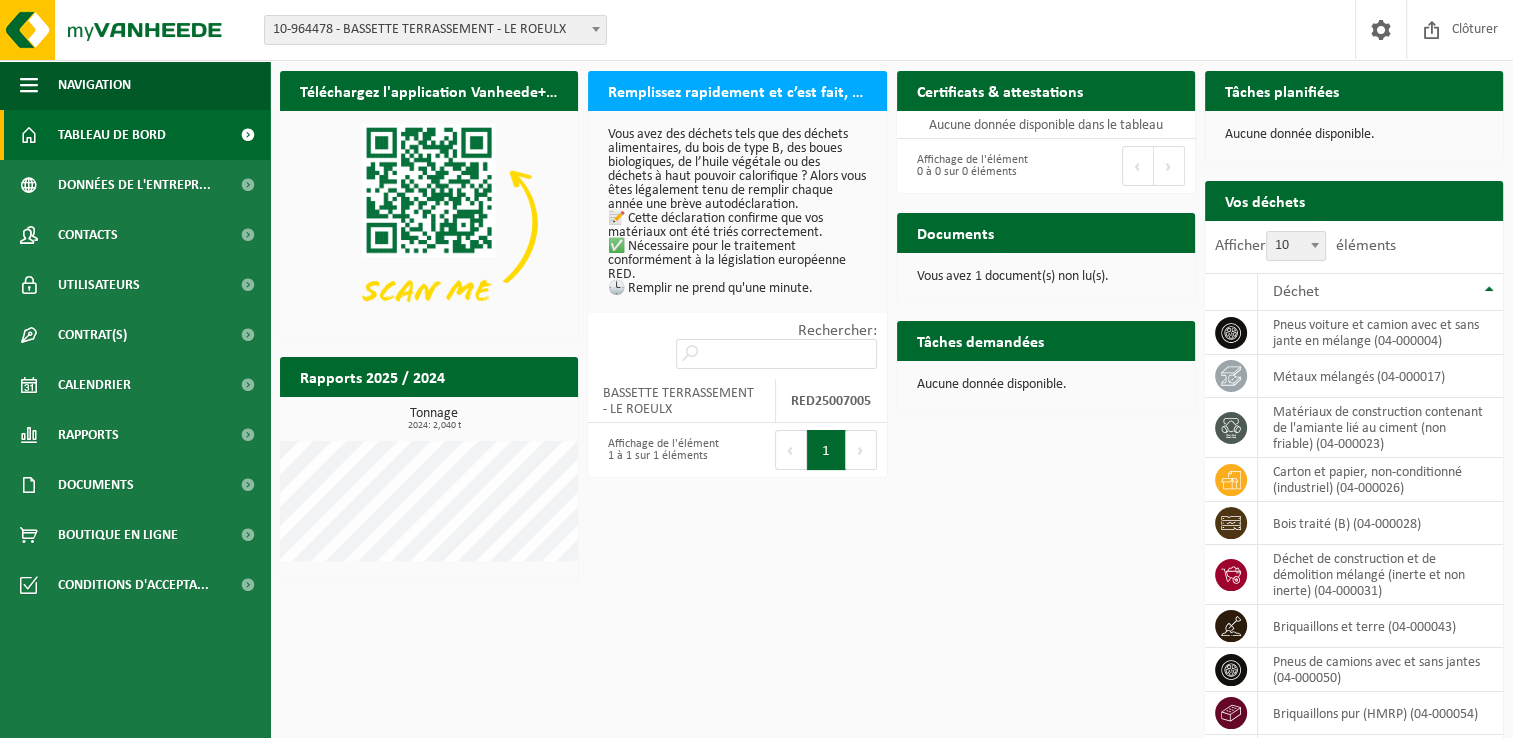 click on "2024: 2,040 t" at bounding box center [434, 426] 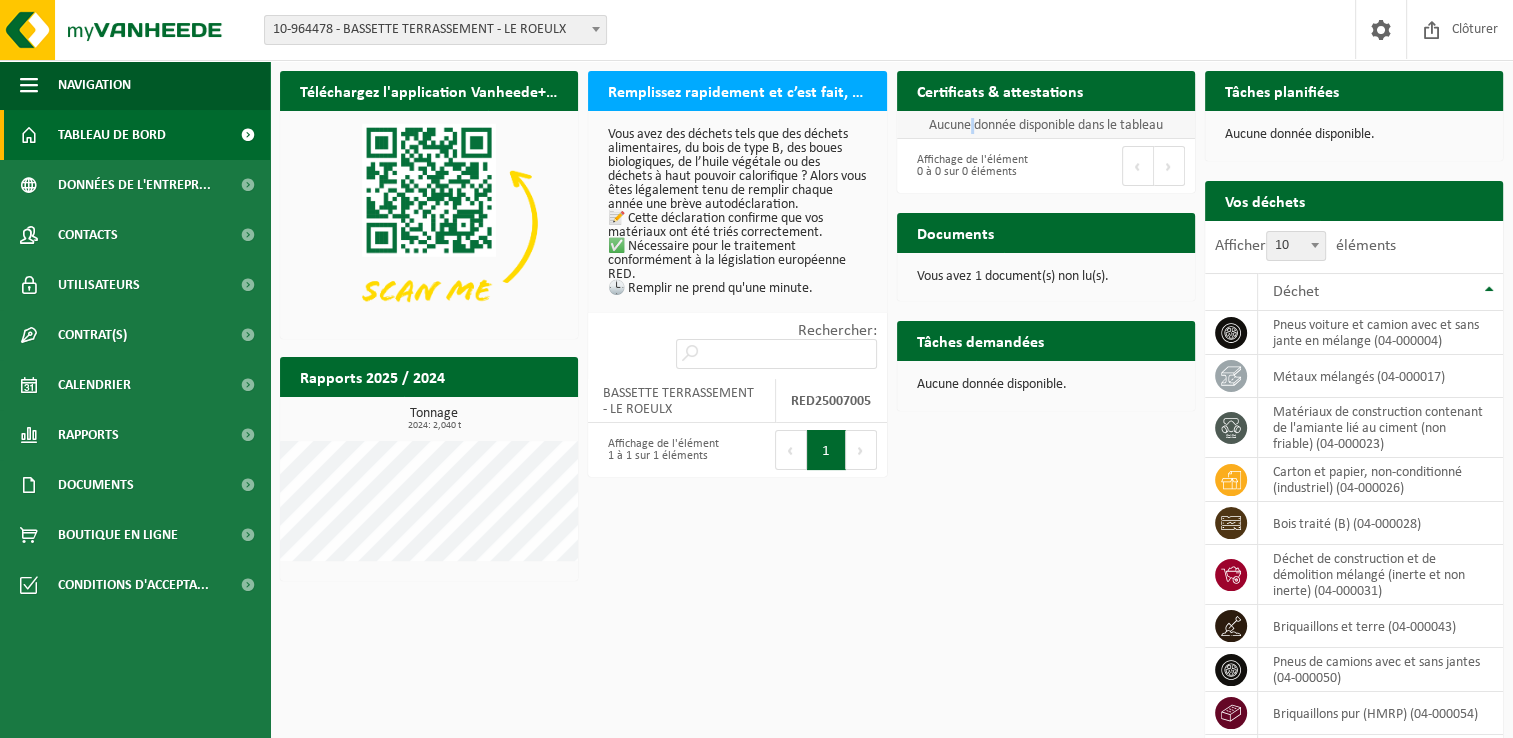 click on "Aucune donnée disponible dans le tableau" at bounding box center [1046, 125] 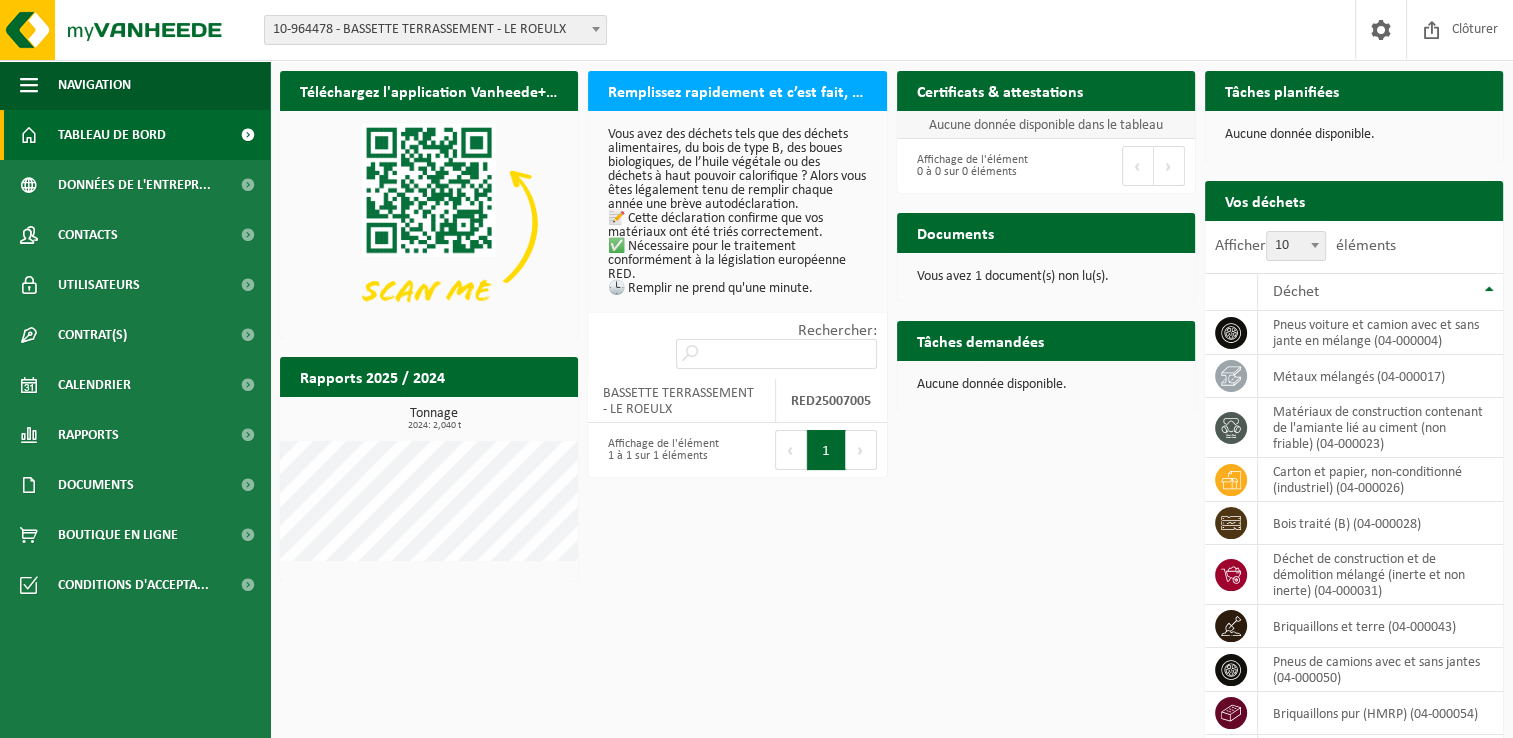 click on "Aucune donnée disponible dans le tableau" at bounding box center [1046, 125] 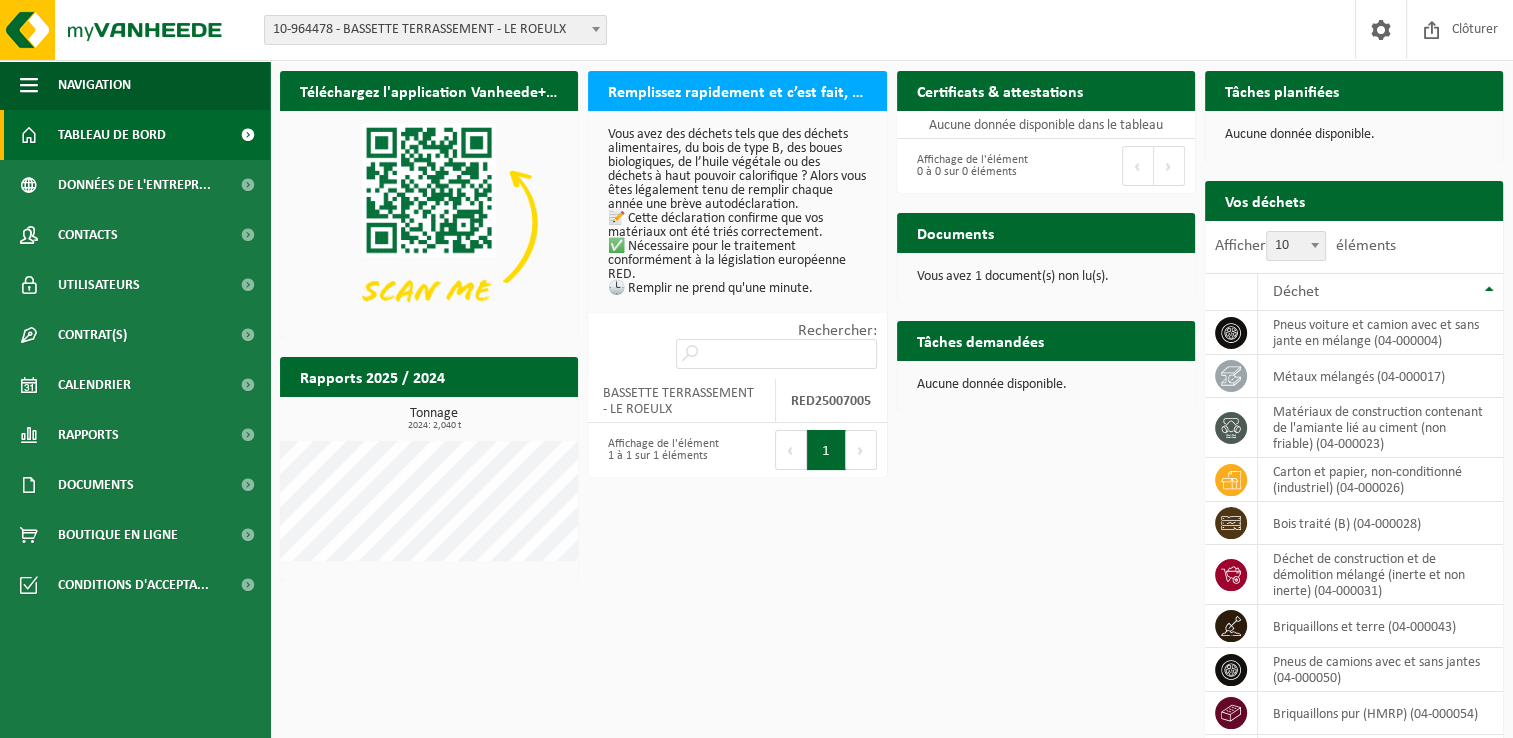 click on "Affichage de l'élément 0 à 0 sur 0 éléments" at bounding box center (971, 166) 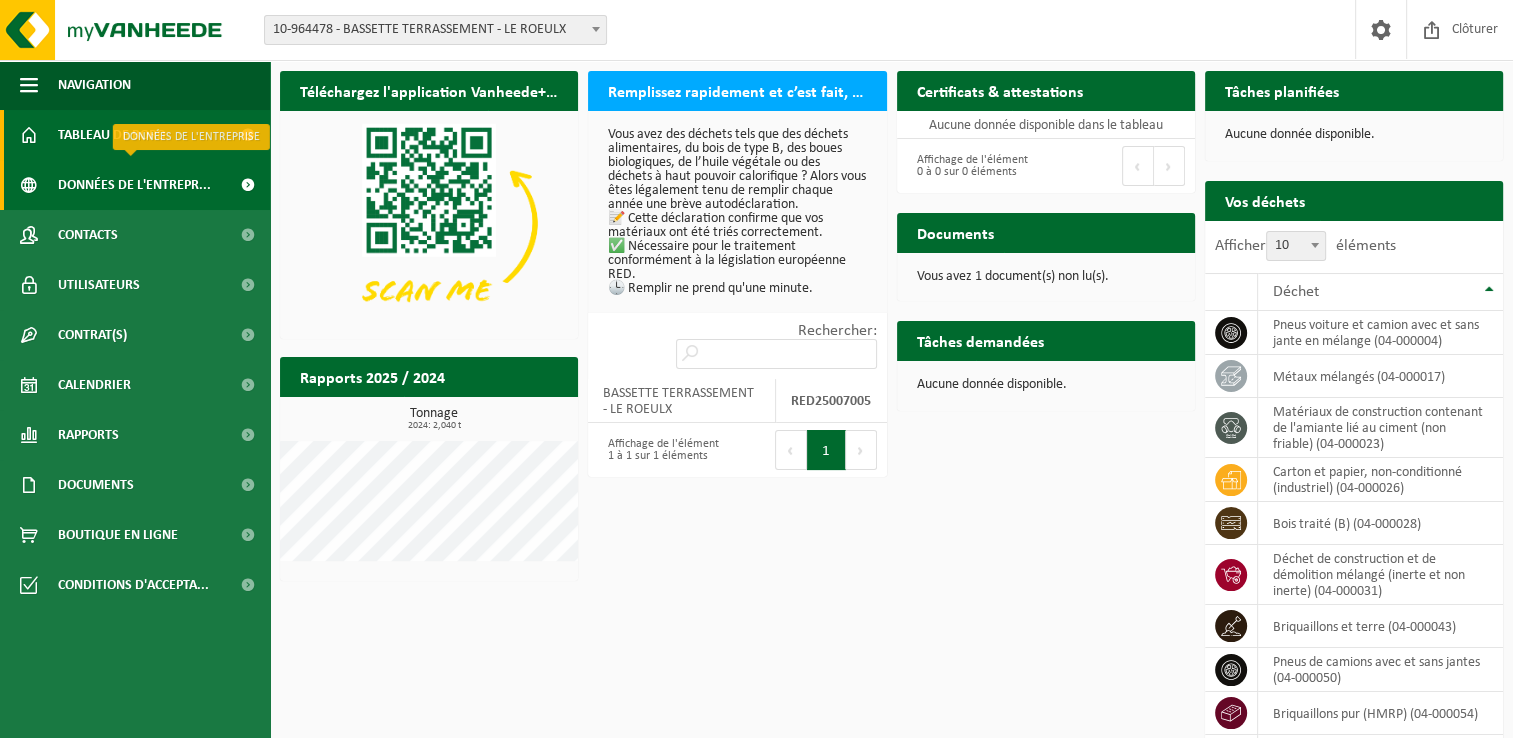 click on "Données de l'entrepr..." at bounding box center [134, 185] 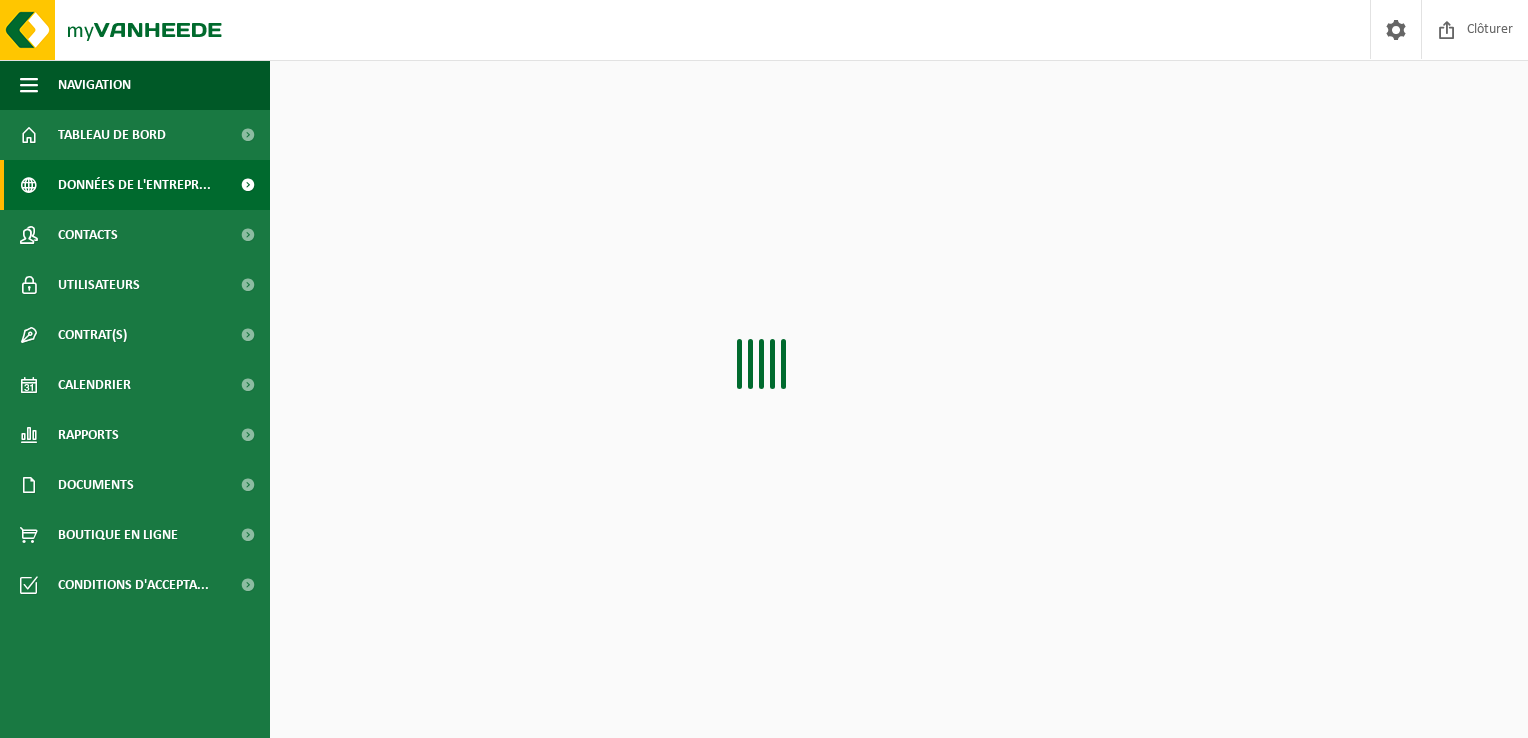 scroll, scrollTop: 0, scrollLeft: 0, axis: both 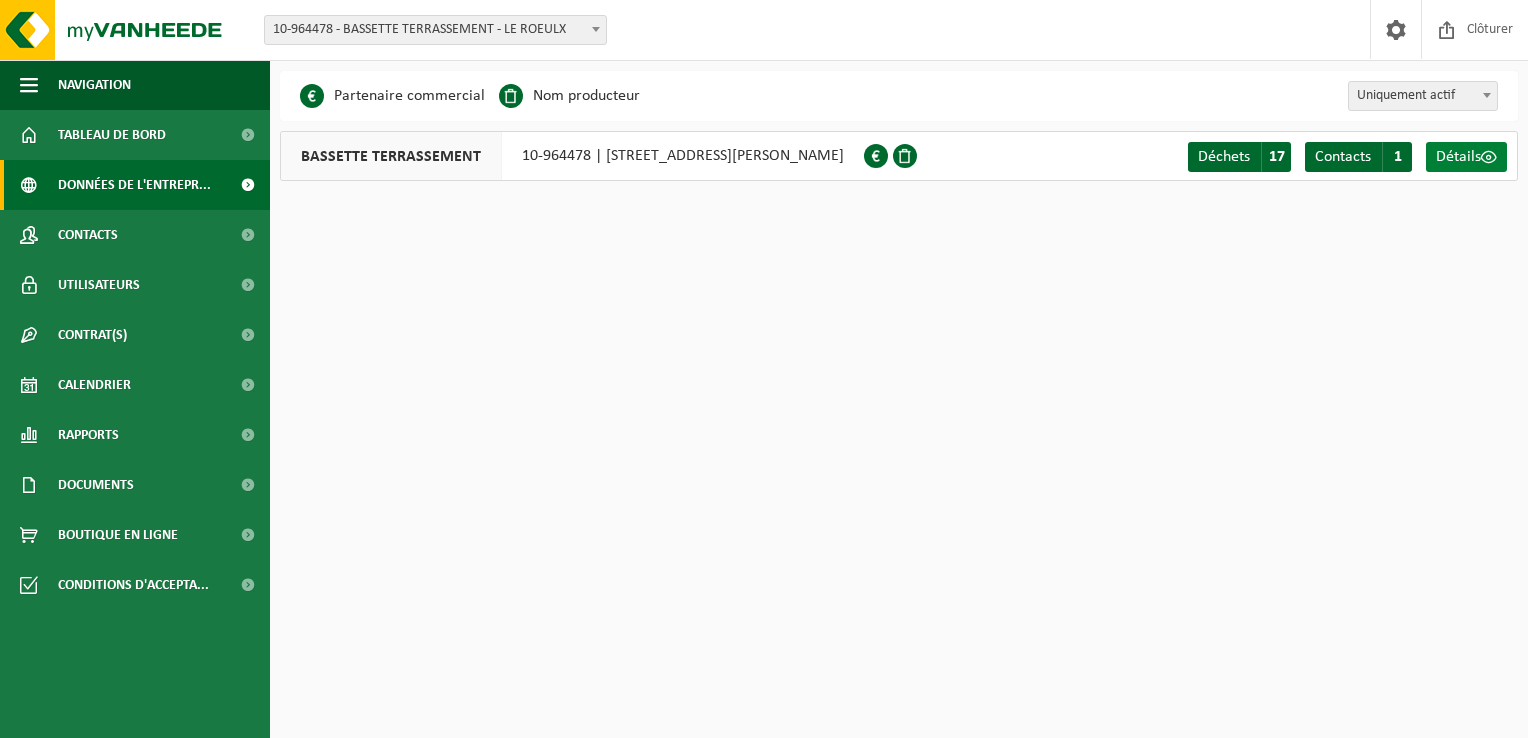 click at bounding box center (1489, 157) 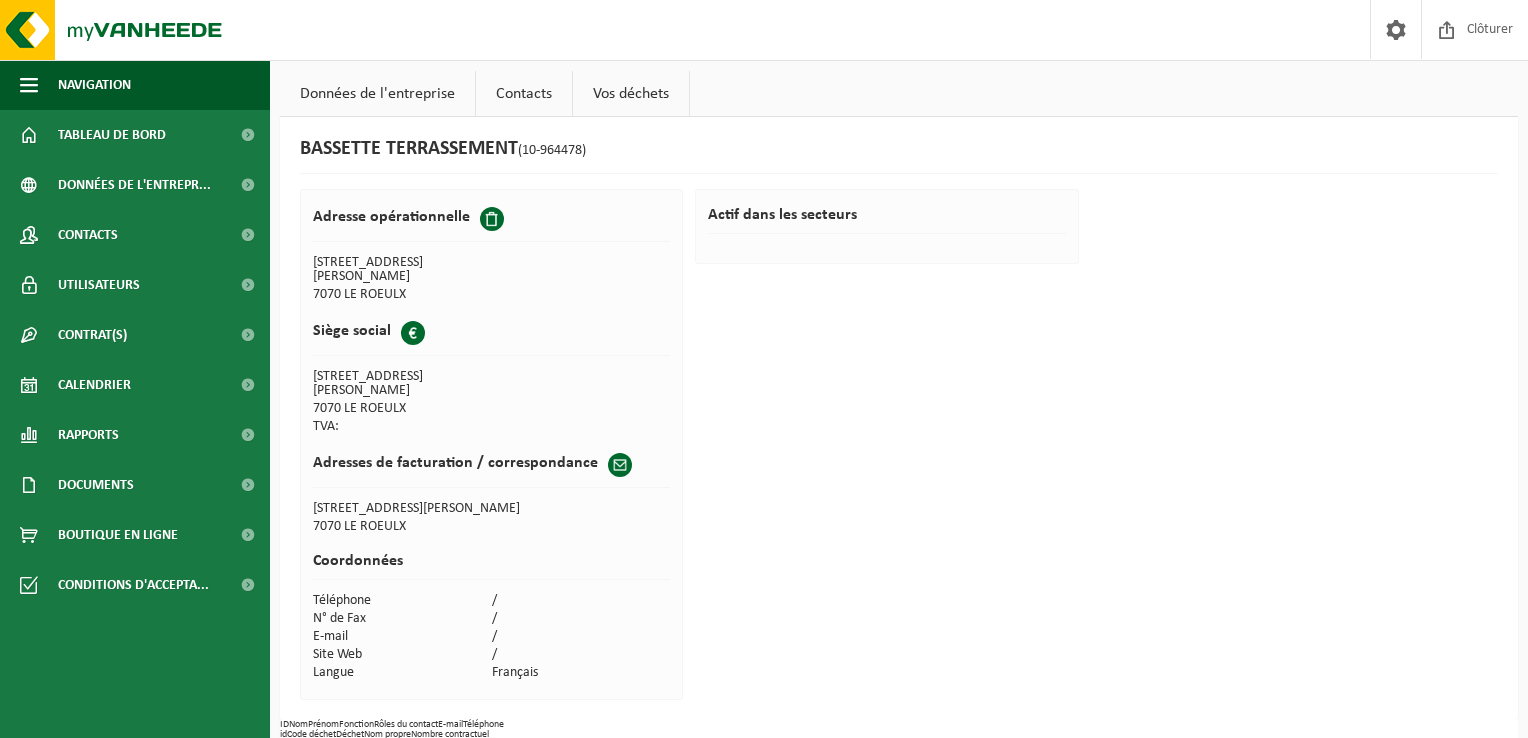 scroll, scrollTop: 0, scrollLeft: 0, axis: both 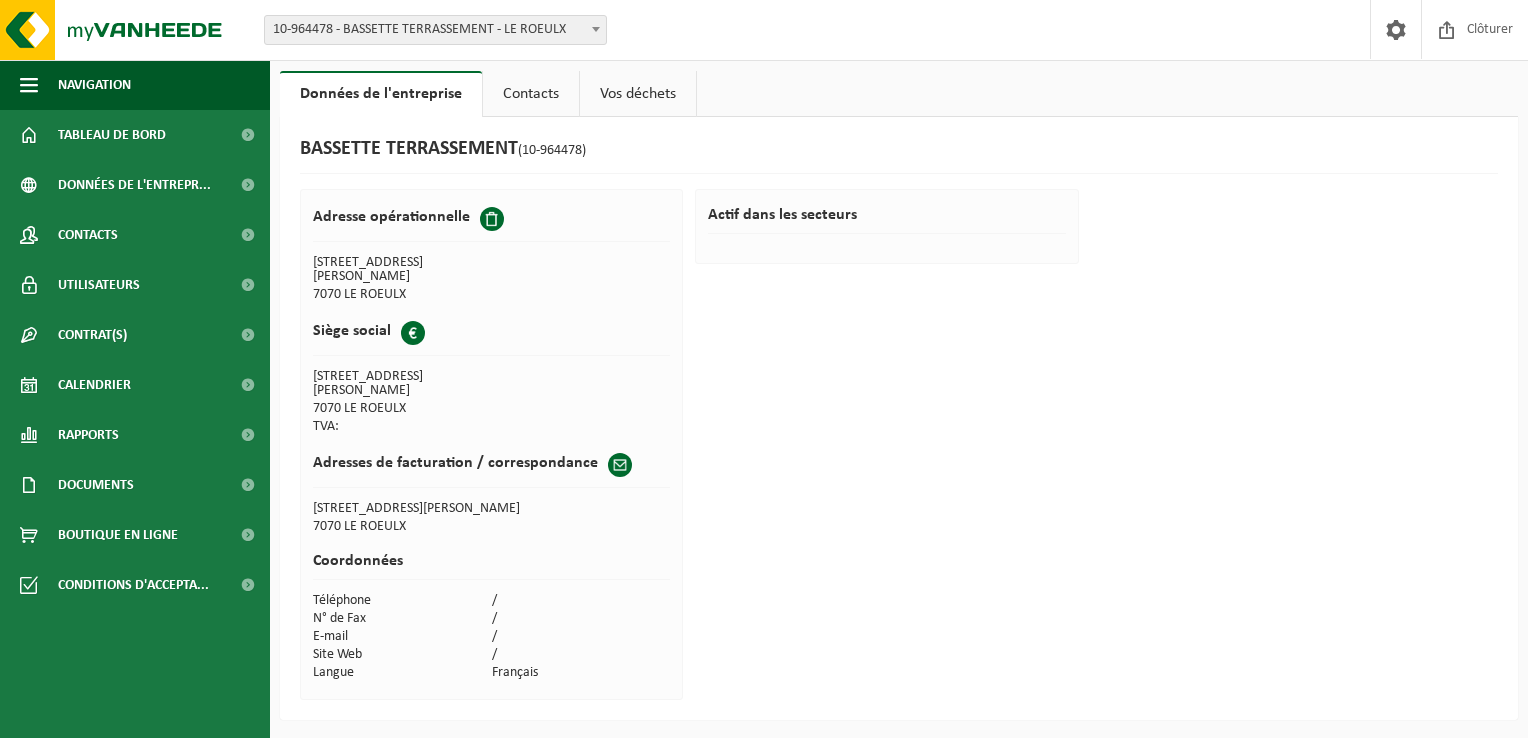 click on "Contacts" at bounding box center [531, 94] 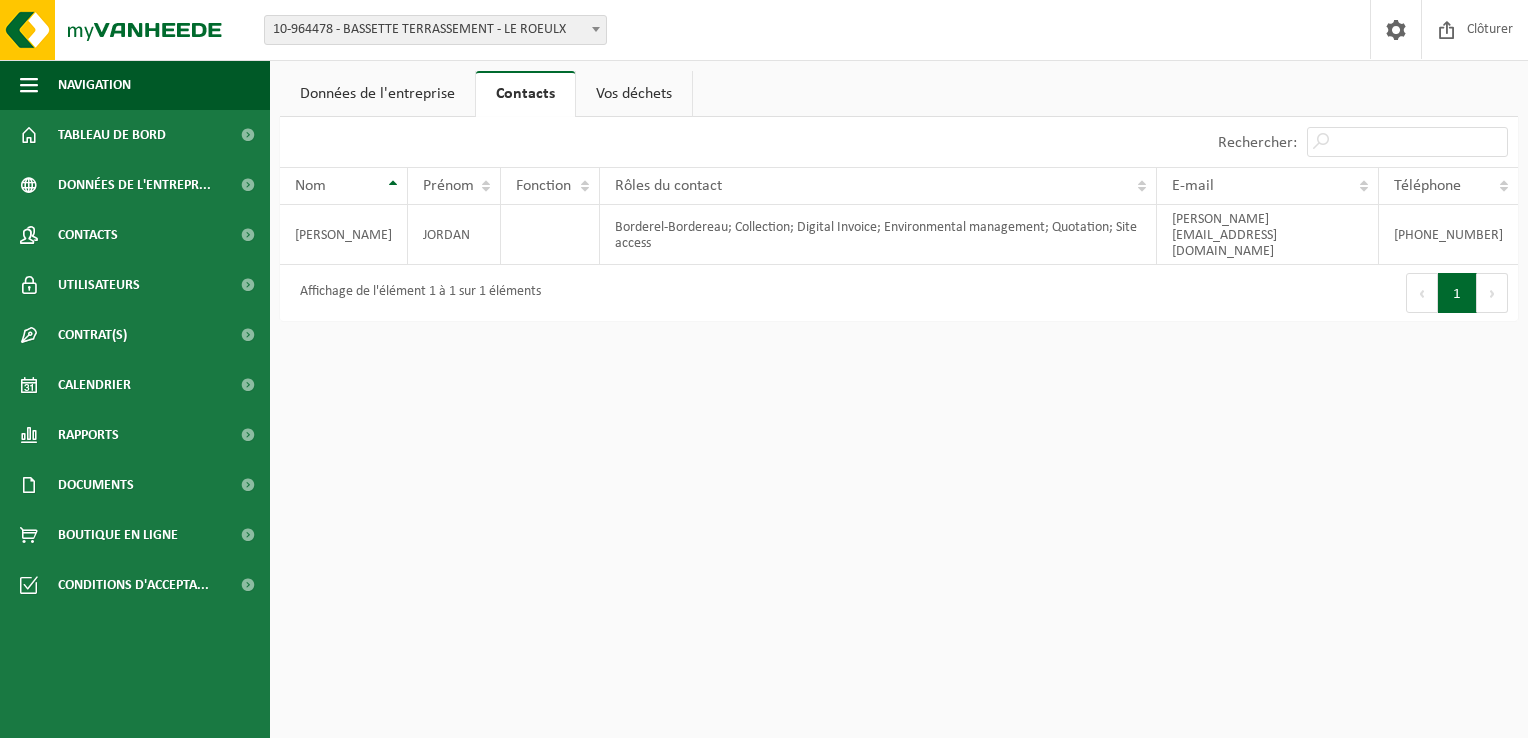 click on "Vos déchets" at bounding box center [634, 94] 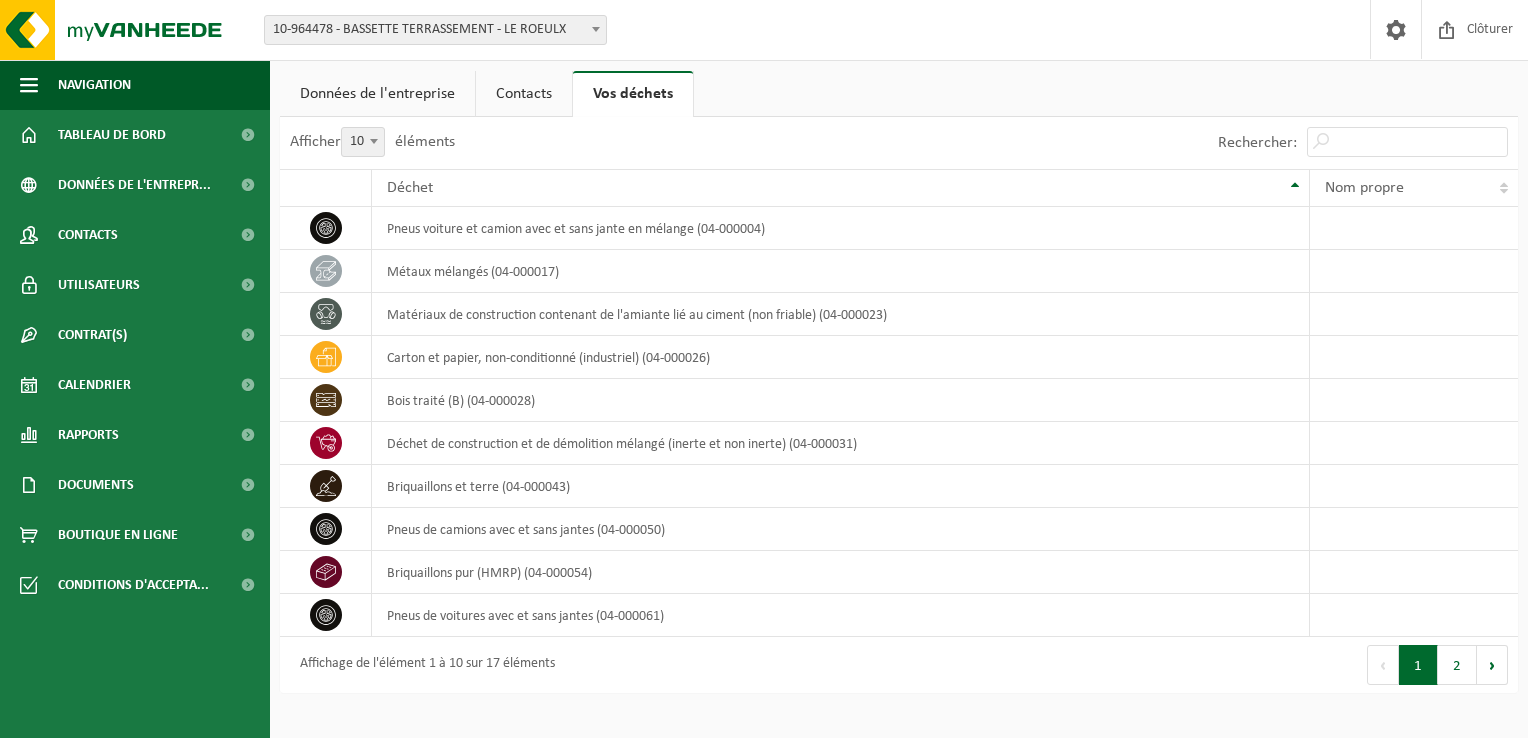 click on "Contacts" at bounding box center [524, 94] 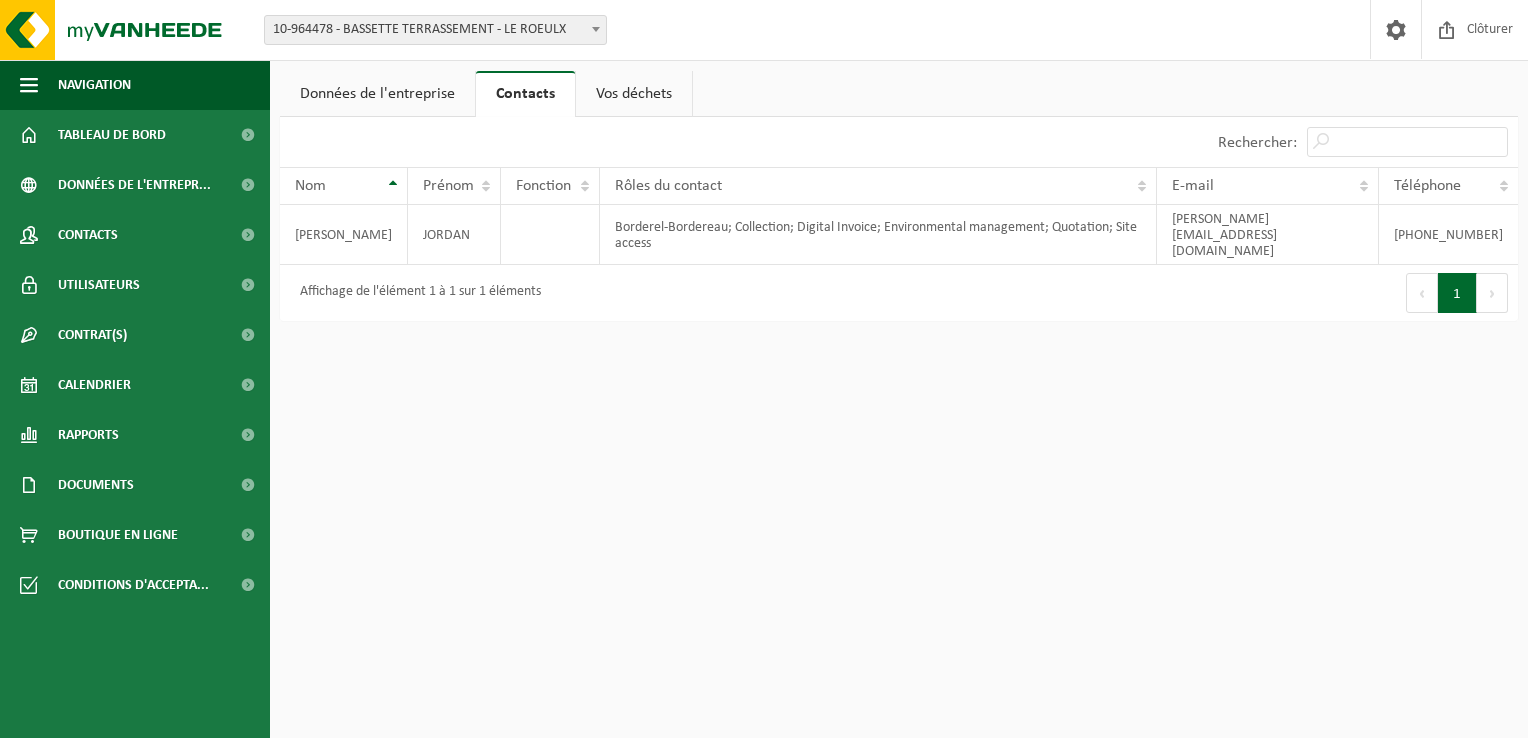 click on "Données de l'entreprise" at bounding box center [377, 94] 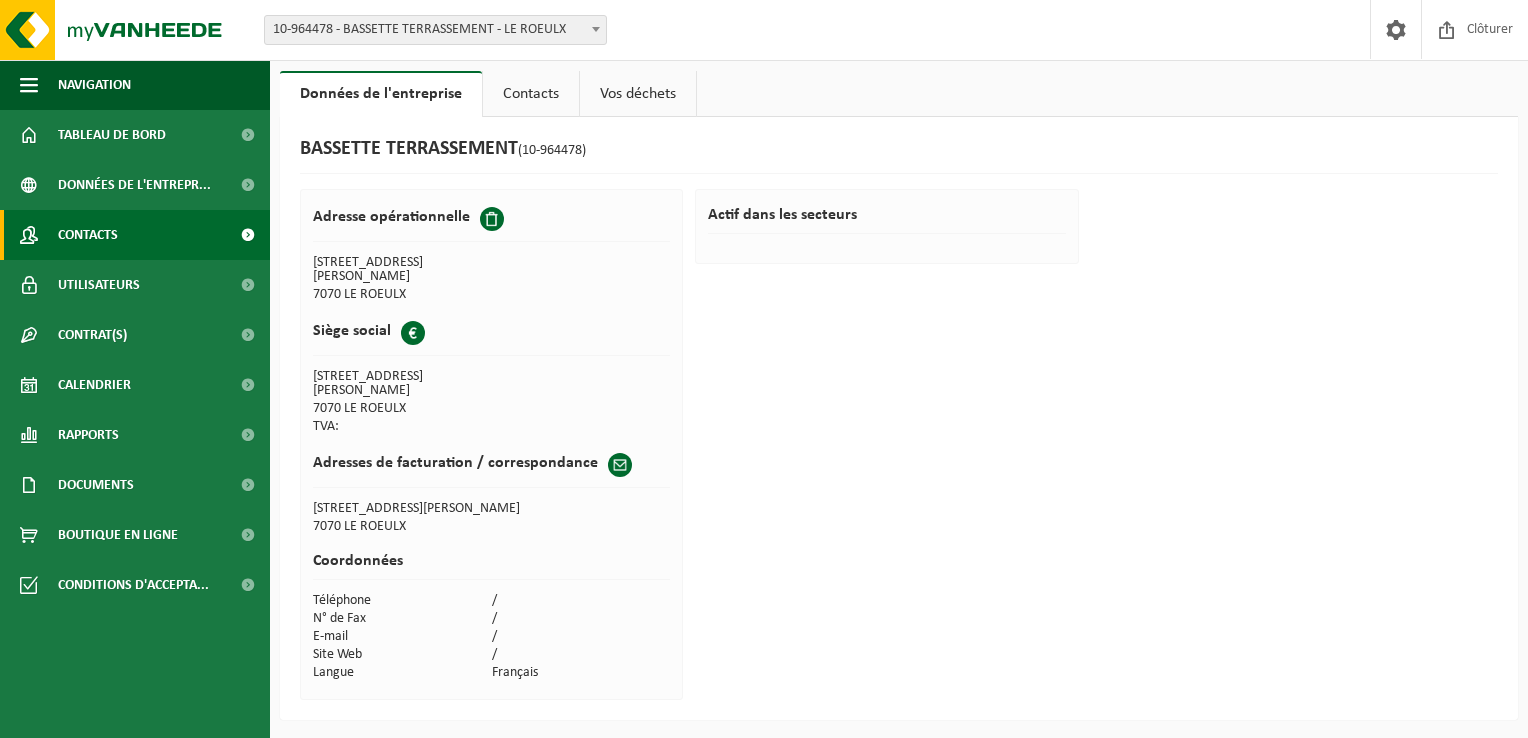 click on "Contacts" at bounding box center [88, 235] 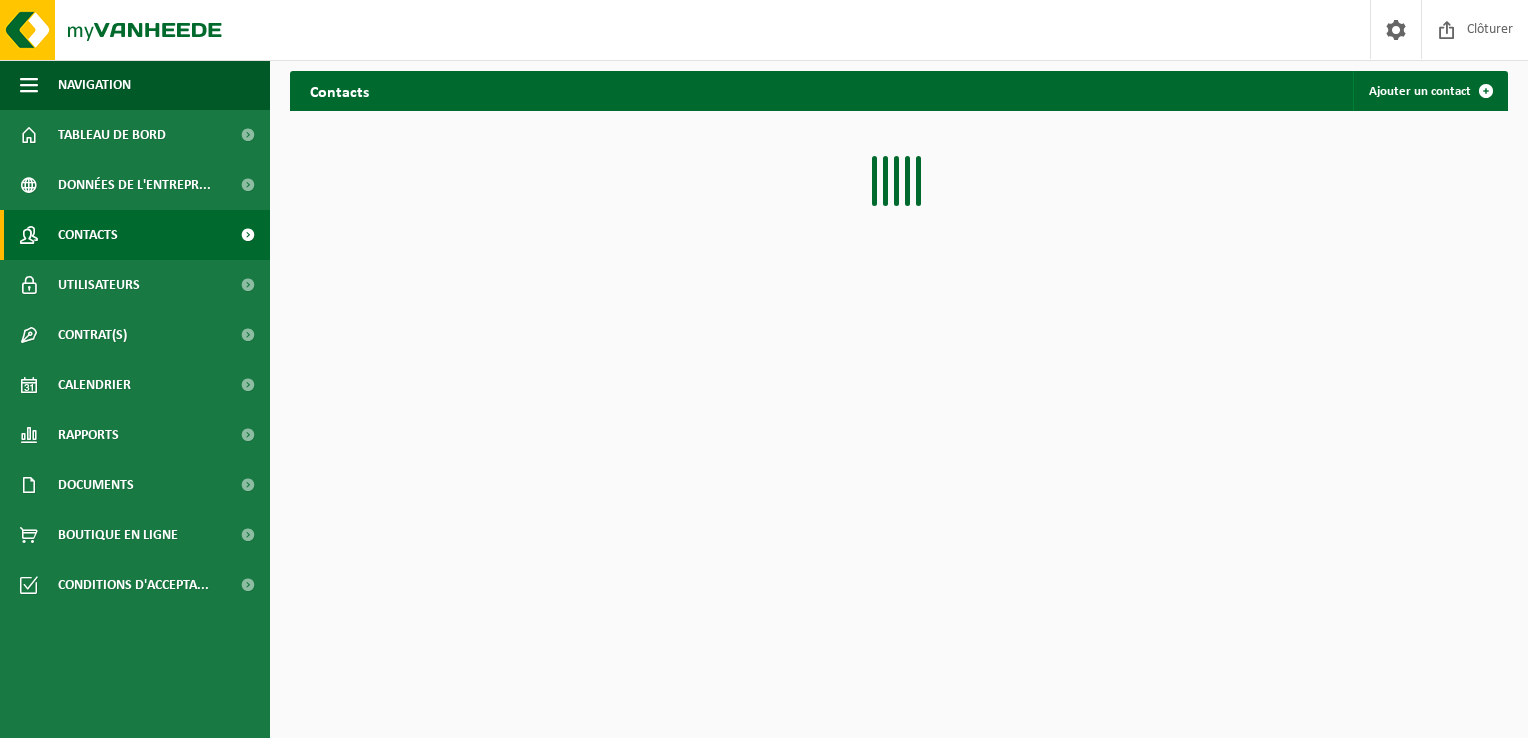 scroll, scrollTop: 0, scrollLeft: 0, axis: both 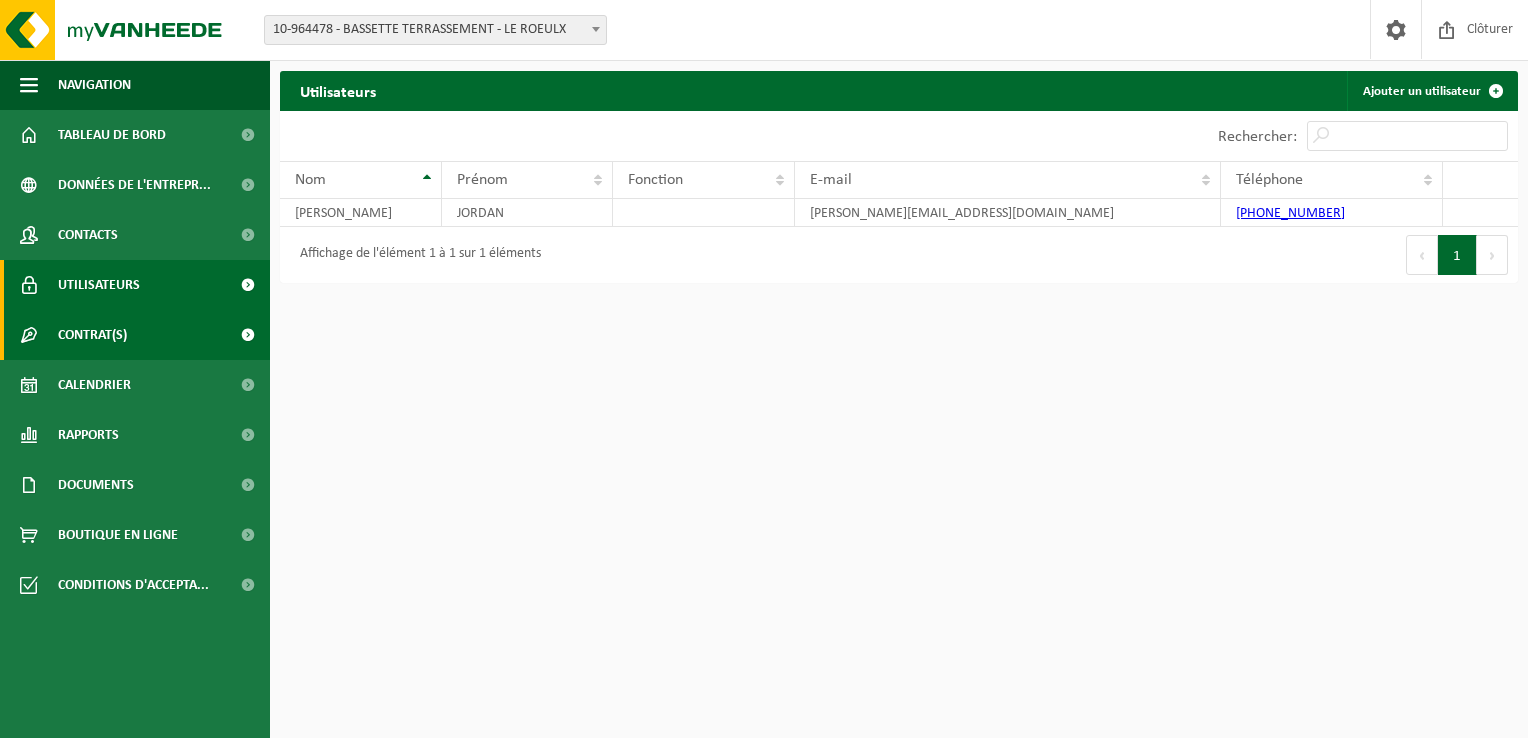 click on "Contrat(s)" at bounding box center [92, 335] 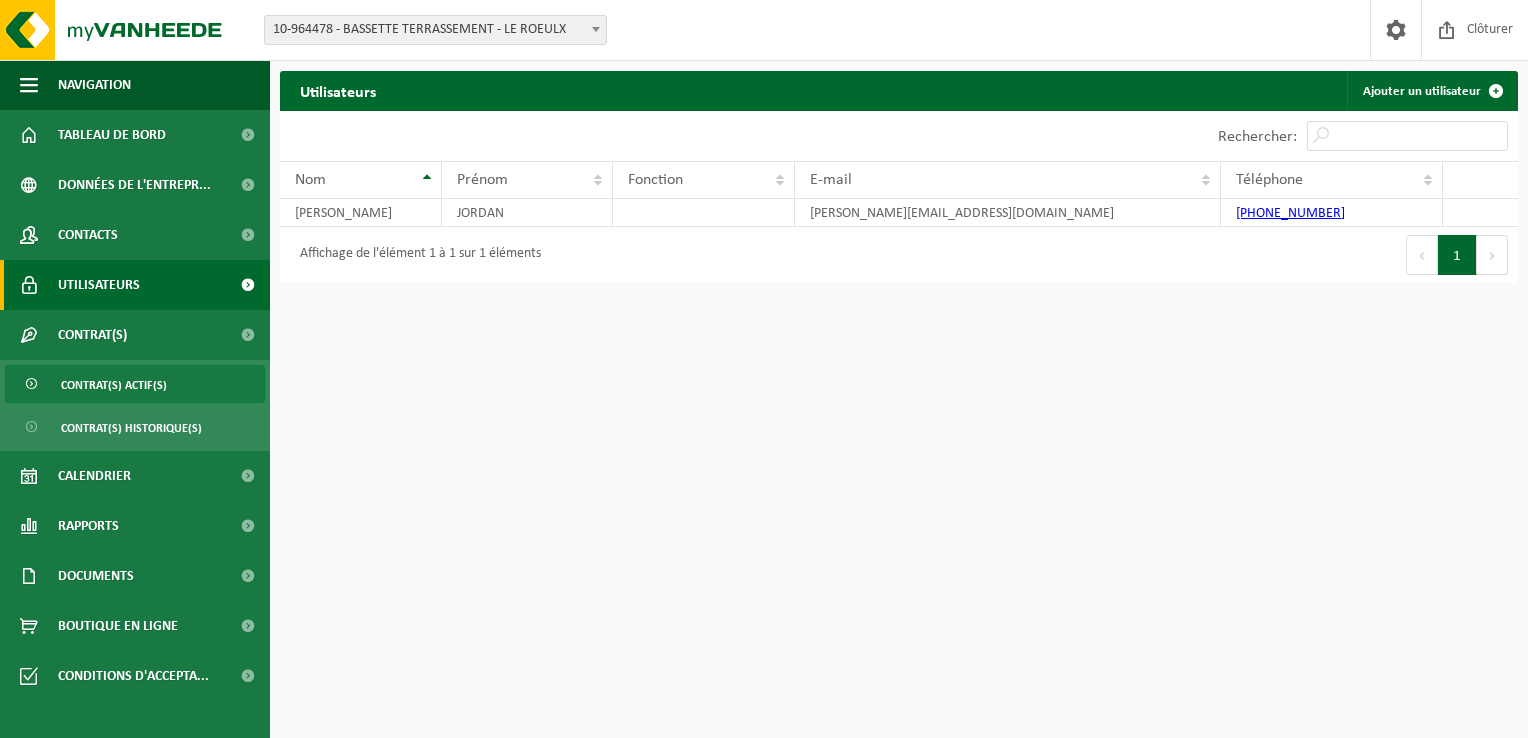 click on "Contrat(s) actif(s)" at bounding box center [114, 385] 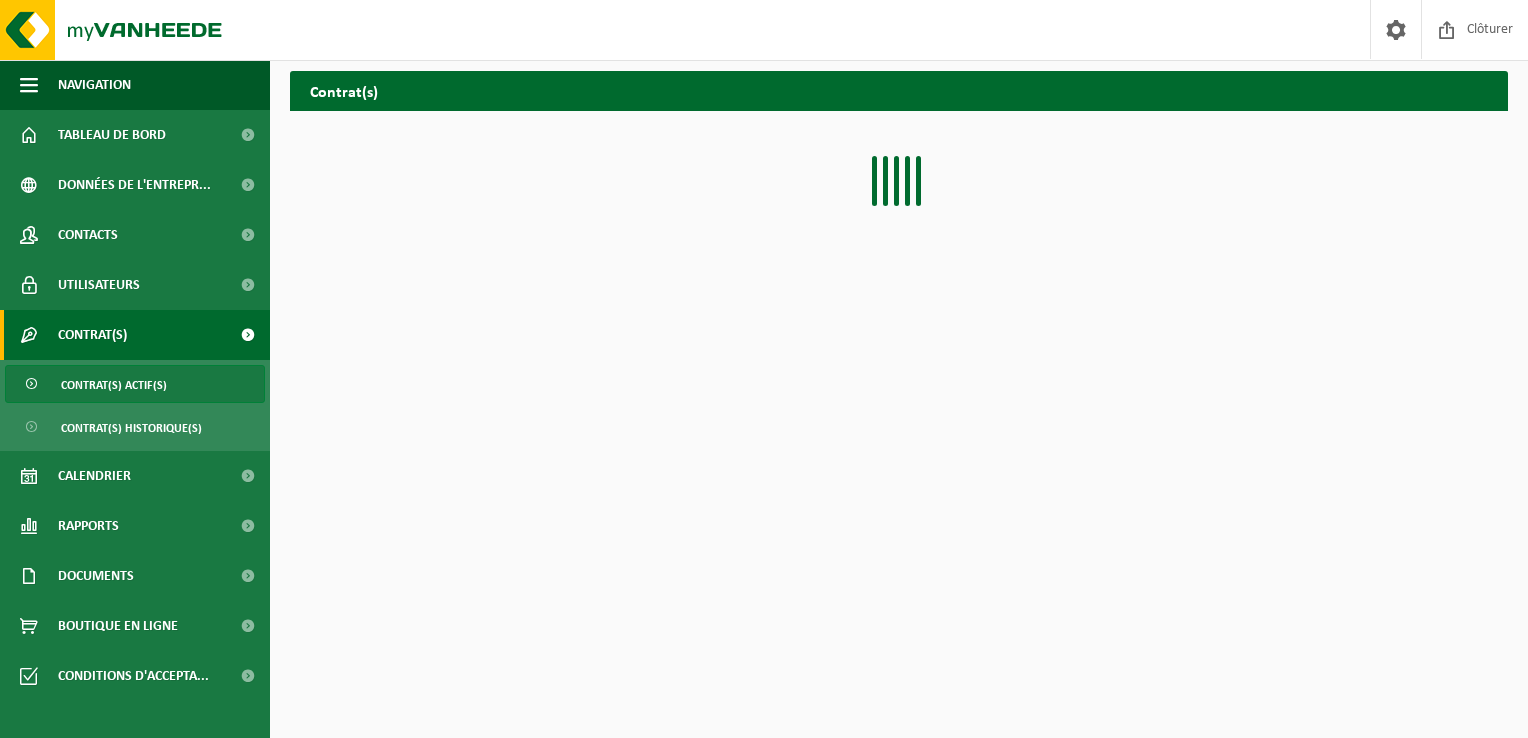 scroll, scrollTop: 0, scrollLeft: 0, axis: both 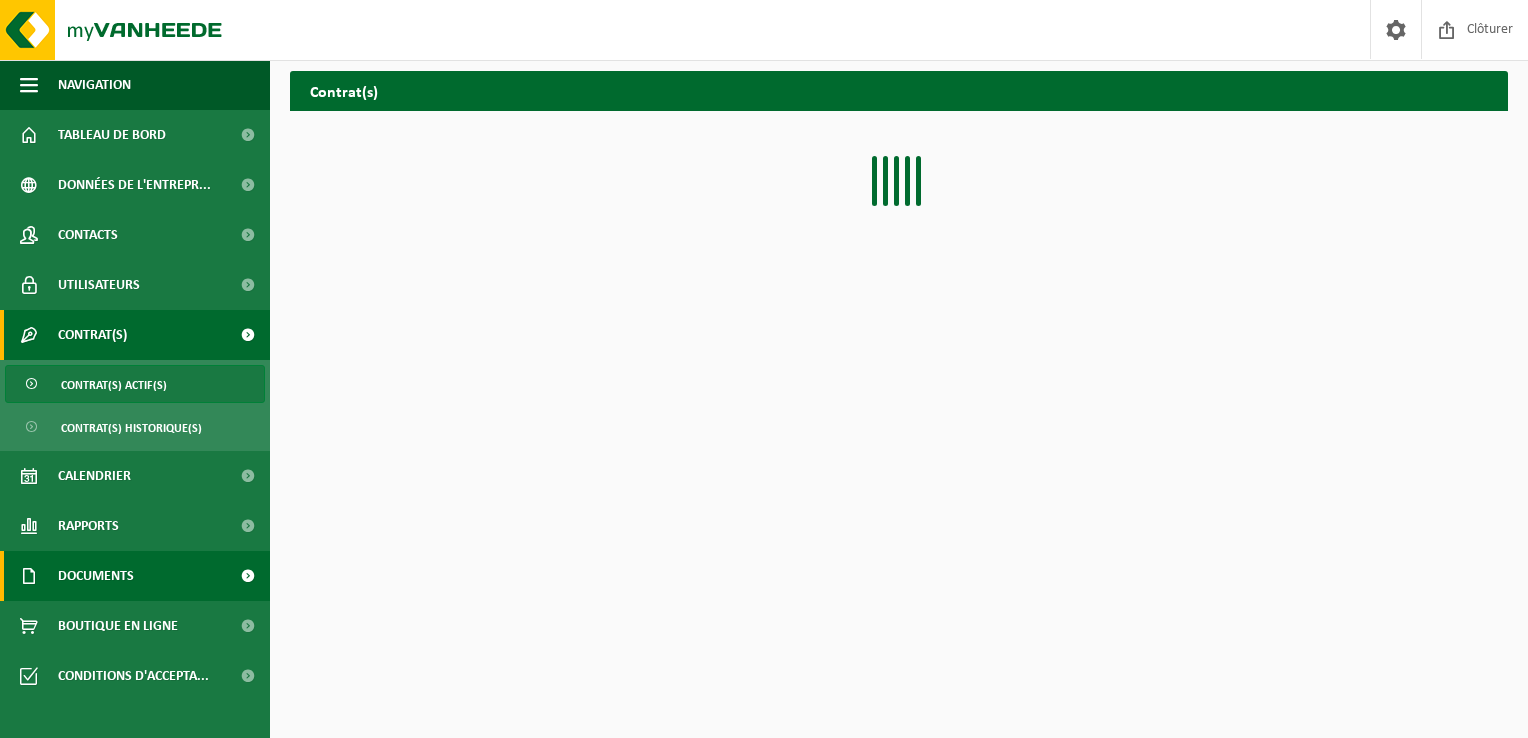 click on "Documents" at bounding box center (96, 576) 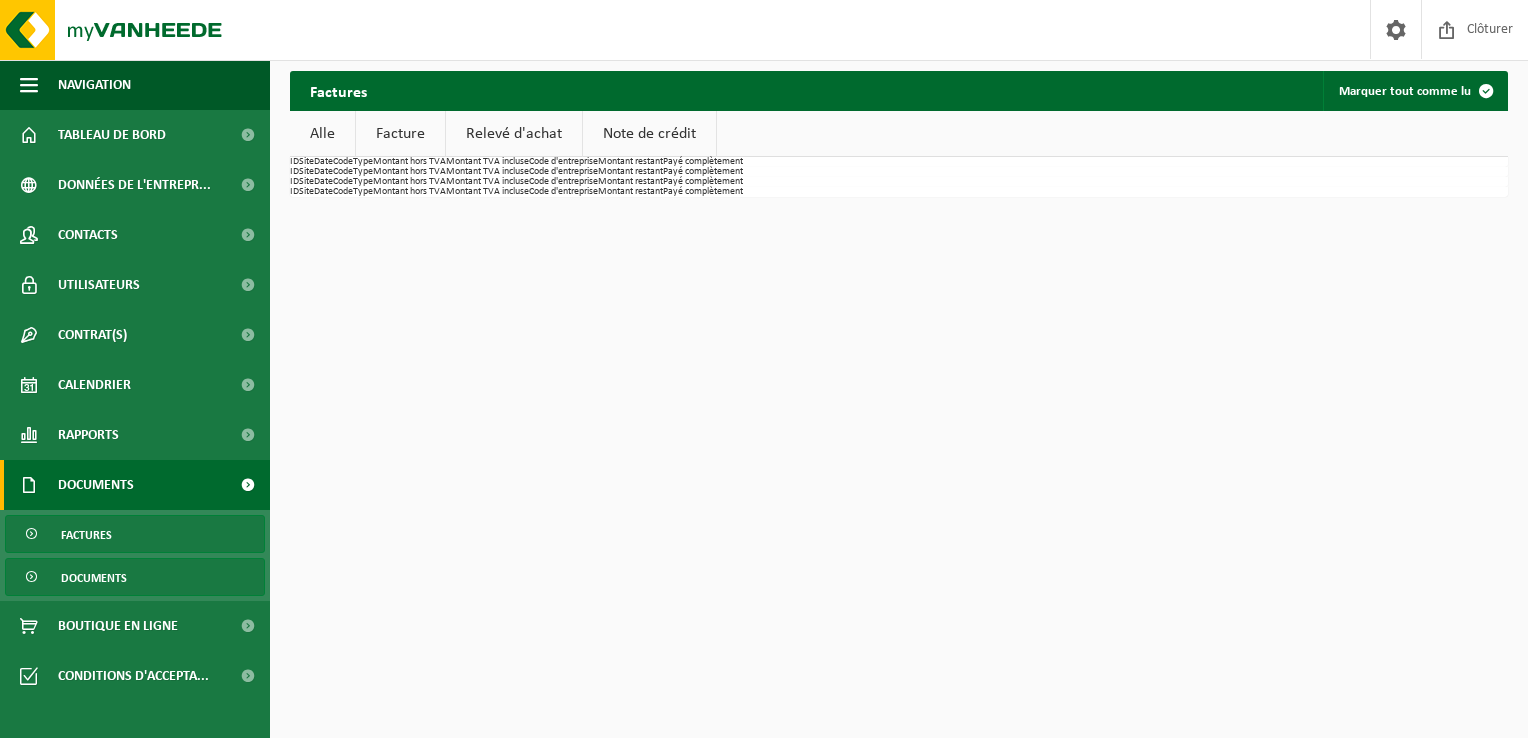 scroll, scrollTop: 0, scrollLeft: 0, axis: both 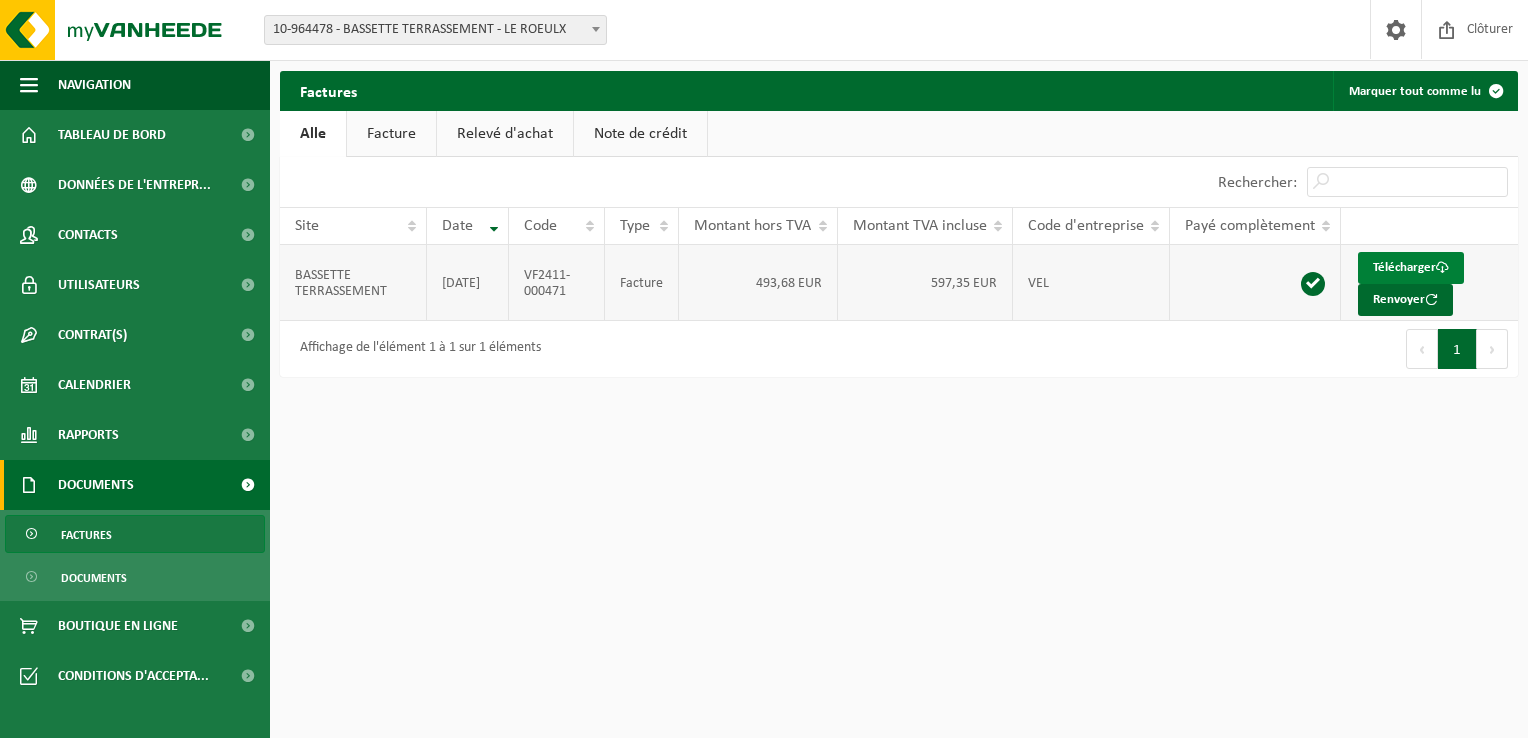 click on "Télécharger" at bounding box center [1411, 268] 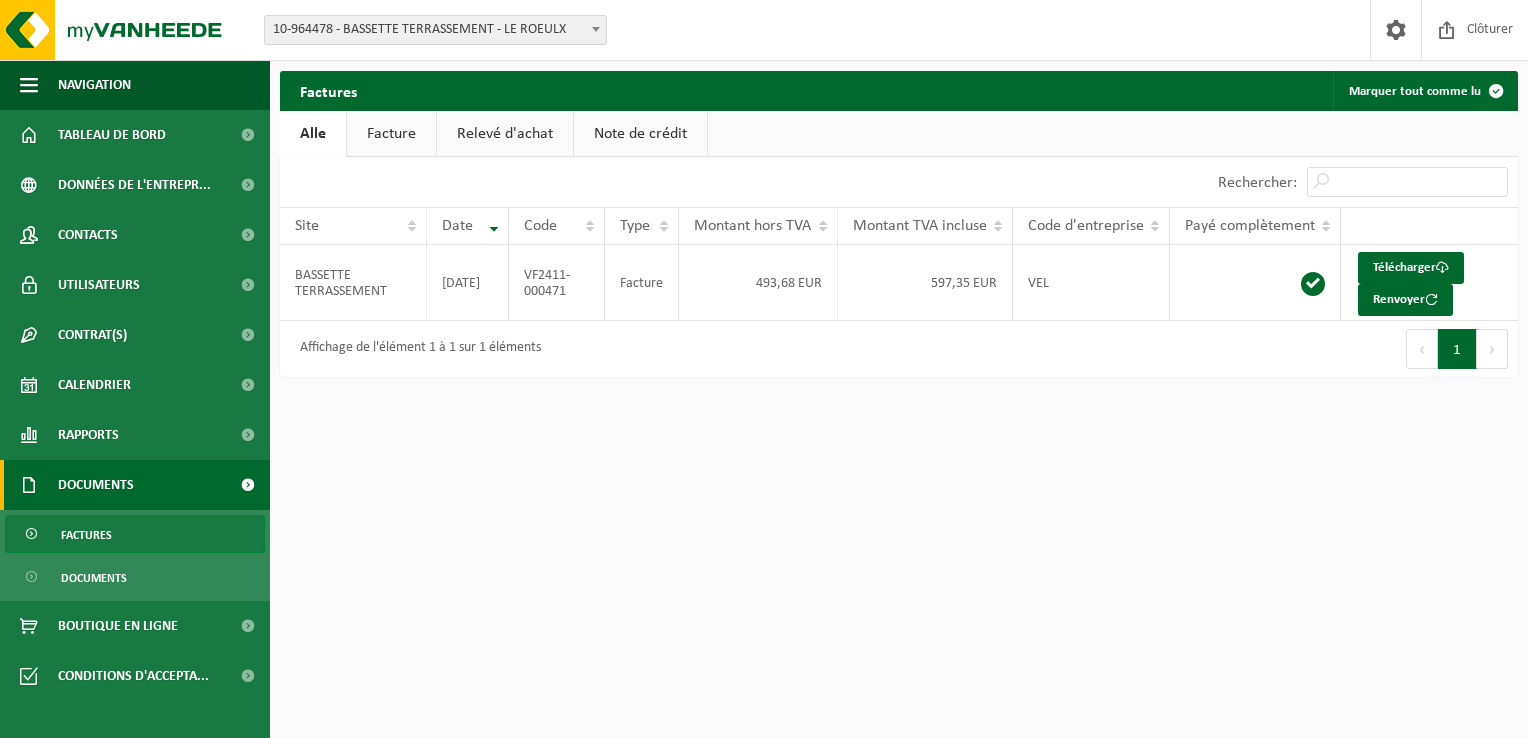 click on "Site:       10-964478 - BASSETTE TERRASSEMENT - LE ROEULX   10-964478 - BASSETTE TERRASSEMENT - LE ROEULX          Bienvenue  JORDAN BASSETTE               Clôturer                     Navigation                       Clôturer                 Tableau de bord               Données de l'entrepr...               Contacts               Utilisateurs               Contrat(s)               Contrat(s) actif(s)             Contrat(s) historique(s)                 Calendrier               Rapports               Sous forme de graphique             Sous forme de liste                 Documents               Factures             Documents                 Boutique en ligne               Conditions d'accepta...                                       Factures     Marquer tout comme lu                        Patientez  Le téléchargement est un peu long en raison de la grande quantité de données.          Alle       Facture       Relevé d'achat       Note de crédit                               10" at bounding box center (764, 369) 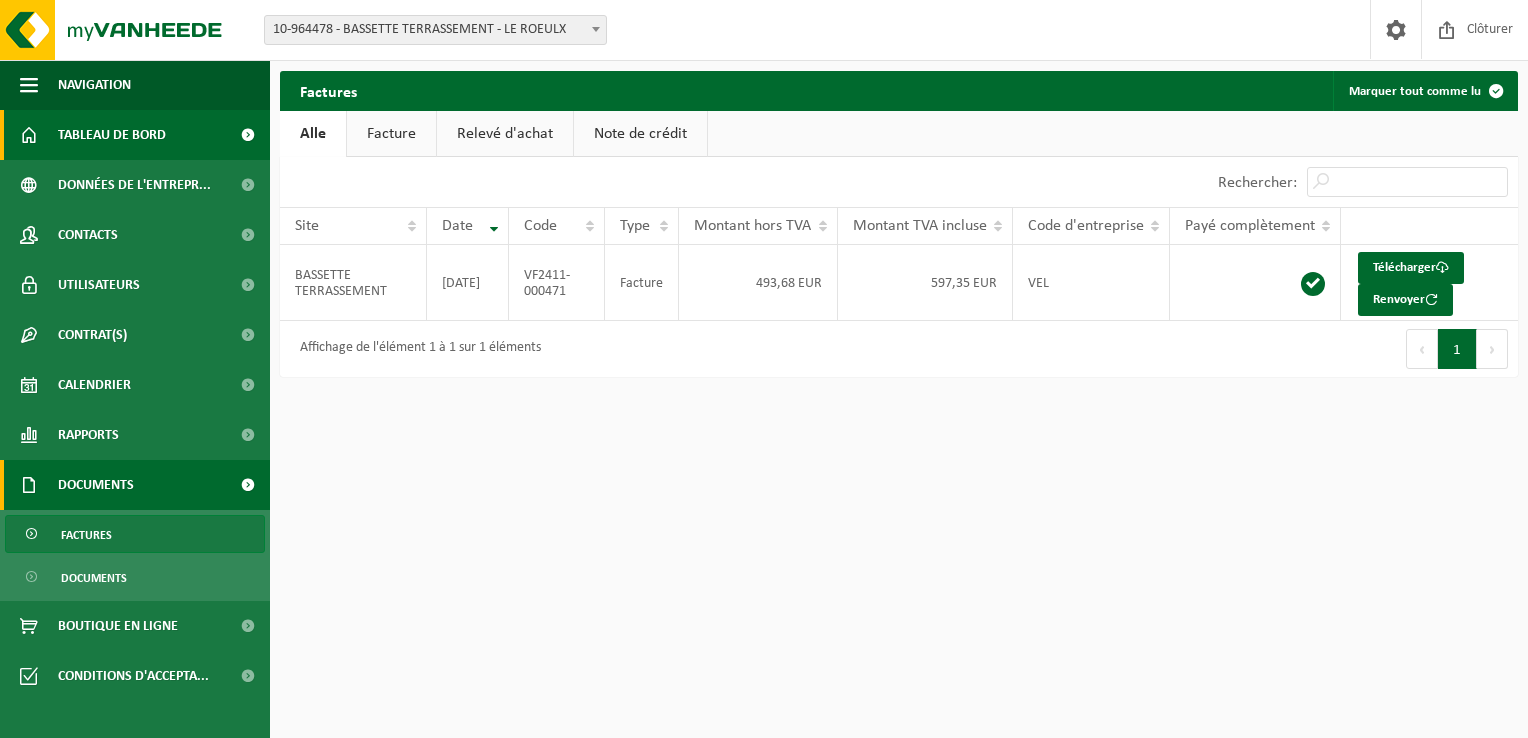 click on "Tableau de bord" at bounding box center [112, 135] 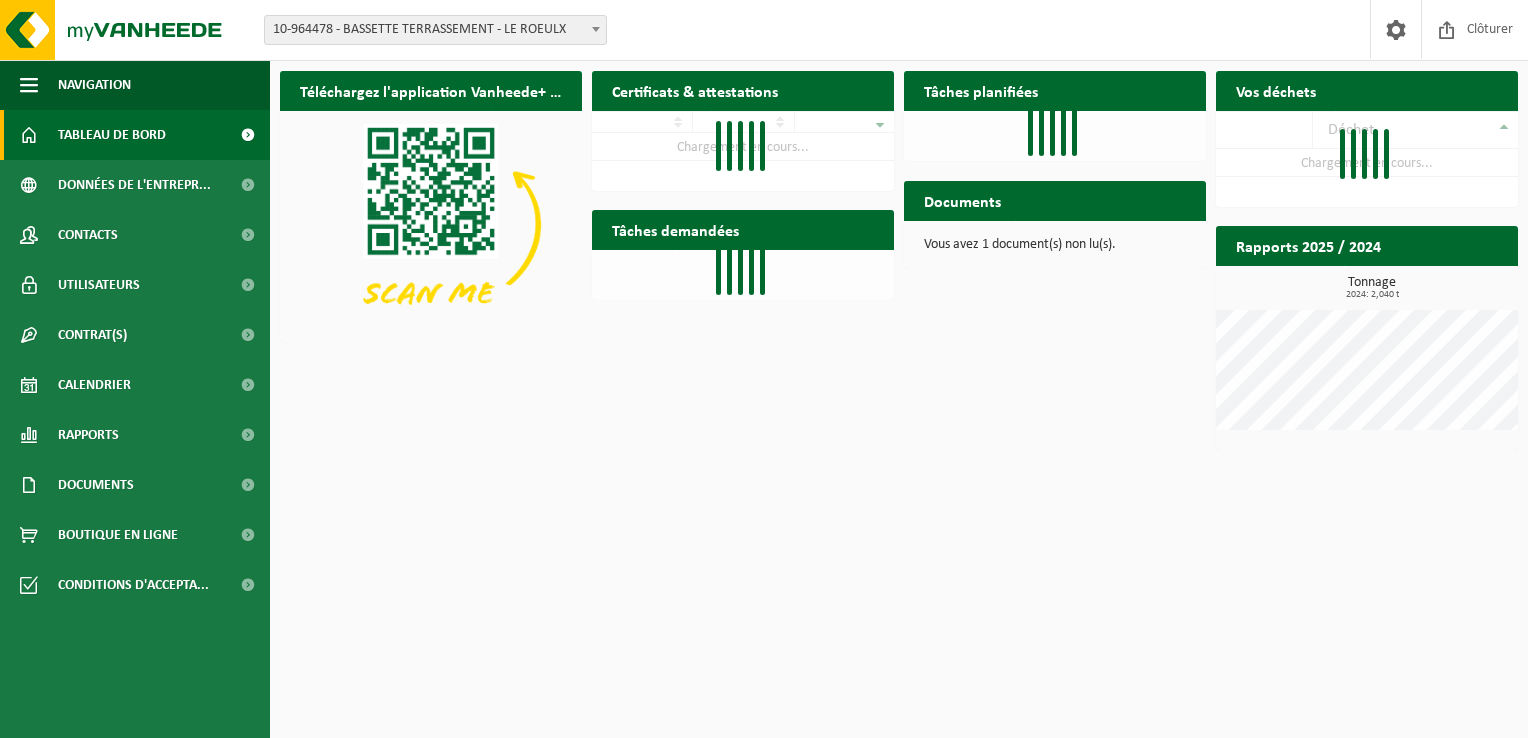 scroll, scrollTop: 0, scrollLeft: 0, axis: both 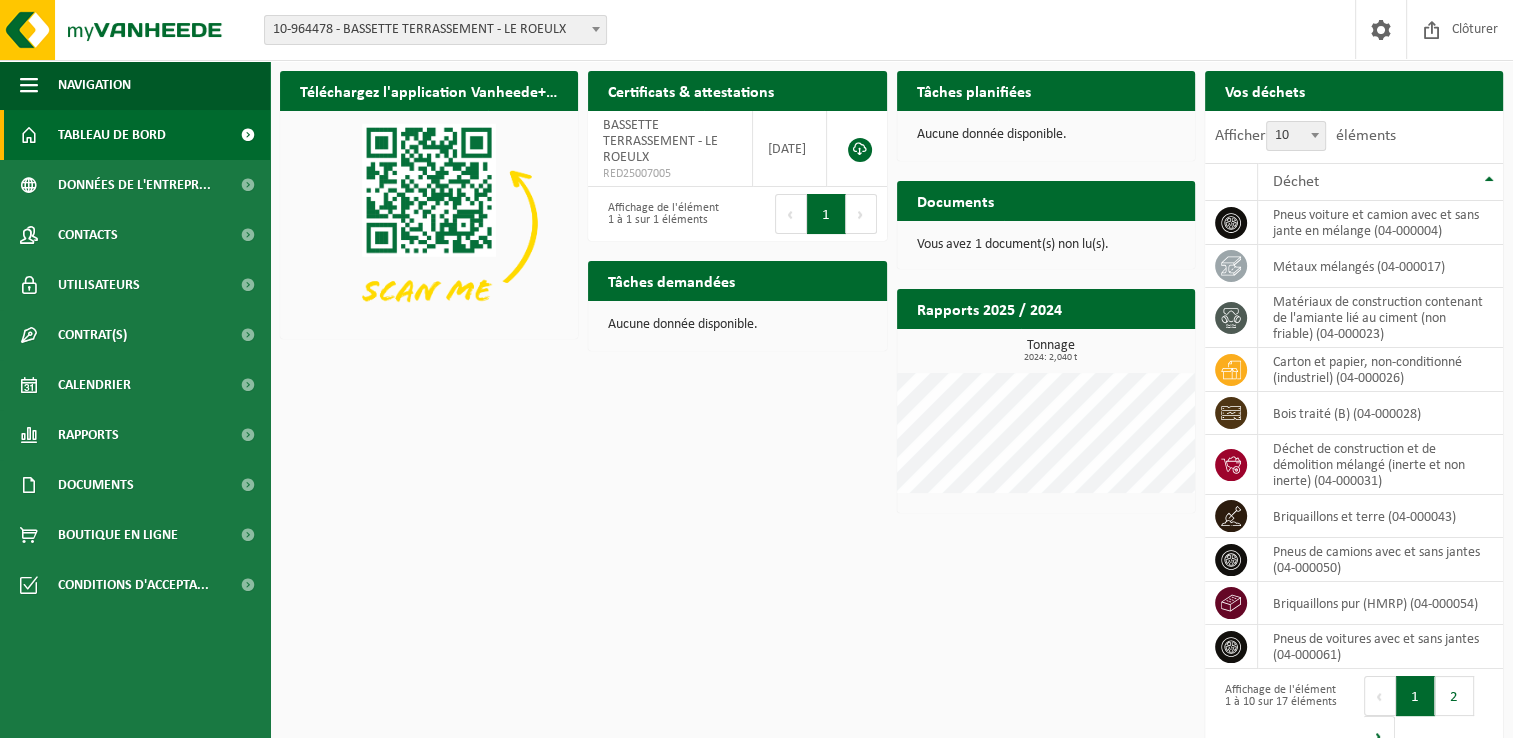 click on "Tâches demandées" at bounding box center (671, 280) 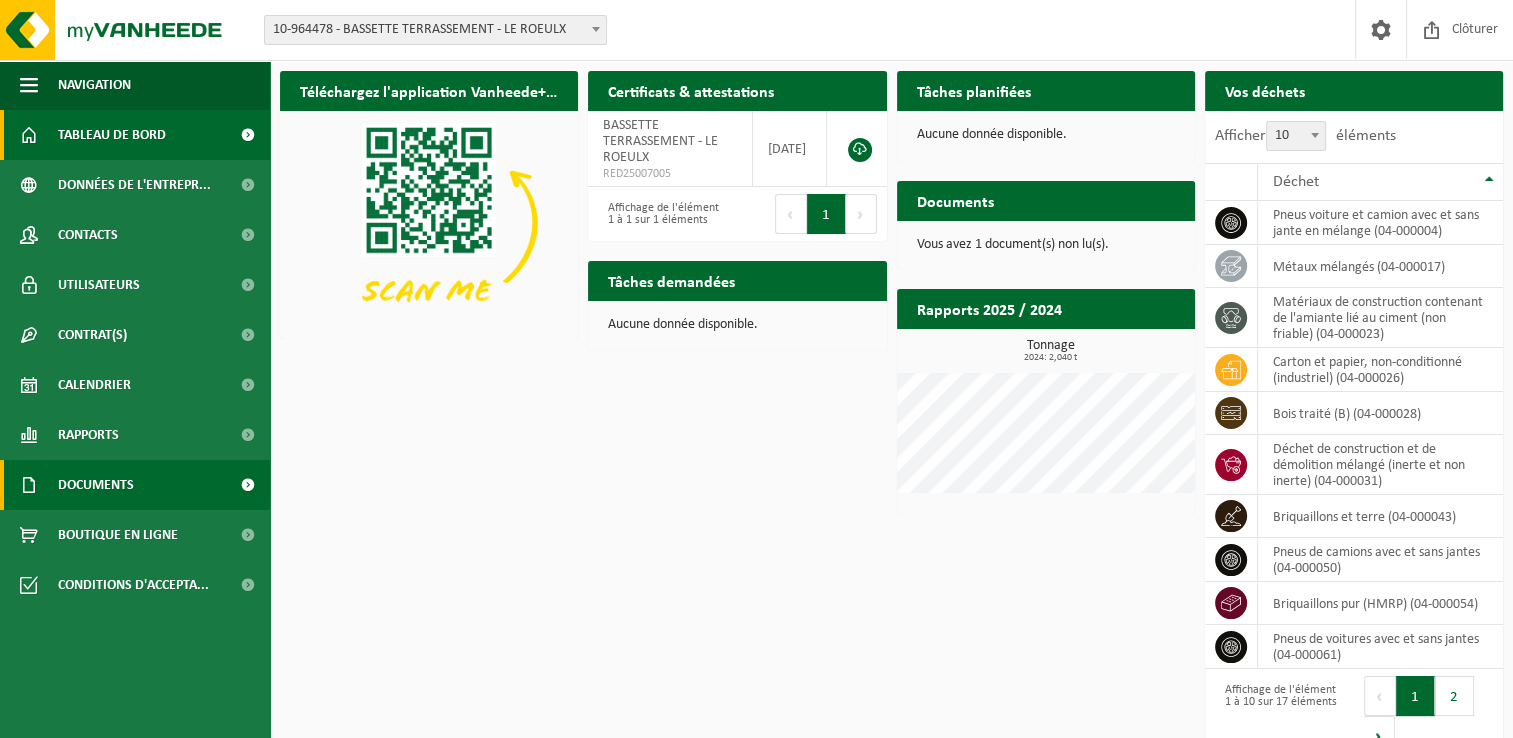 click on "Documents" at bounding box center (135, 485) 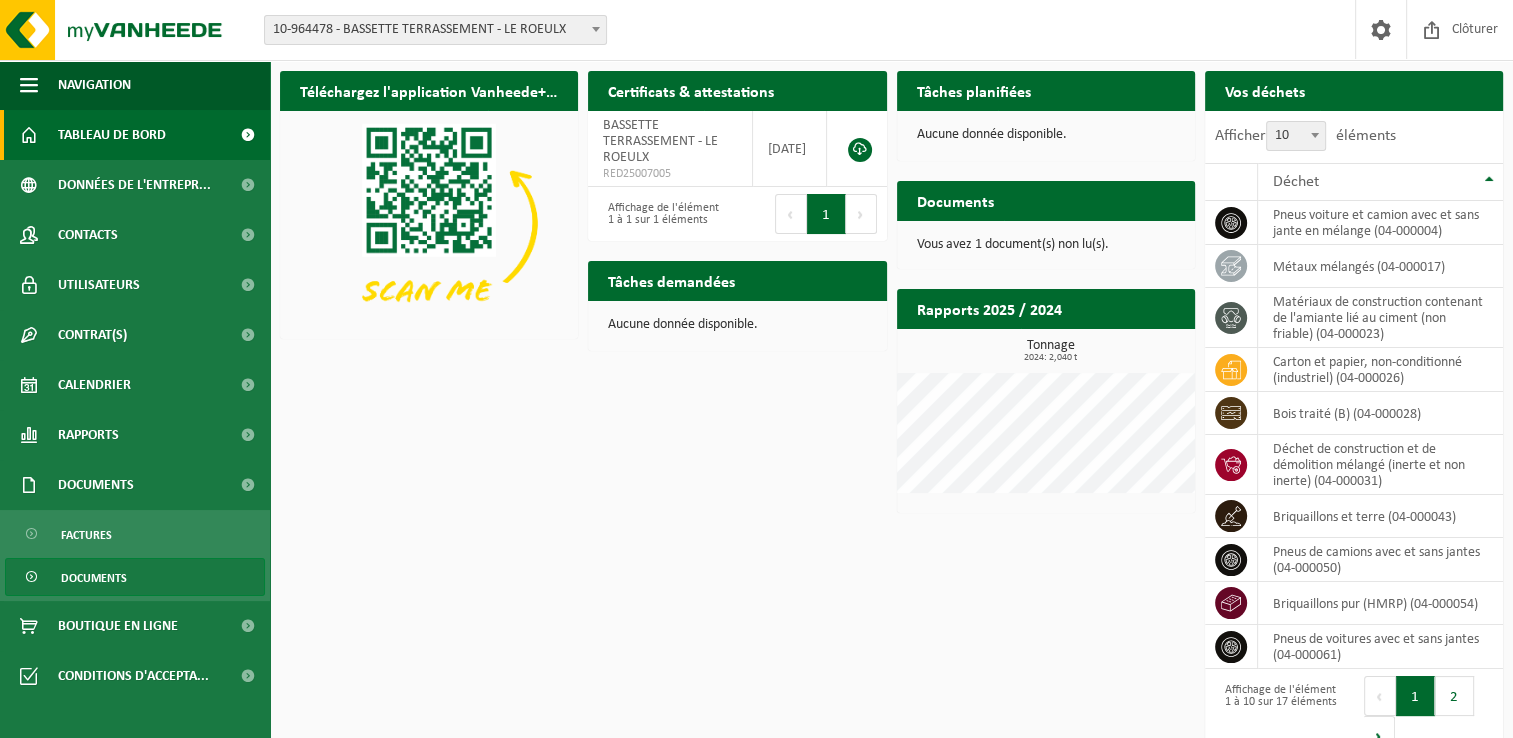 click on "Documents" at bounding box center (94, 578) 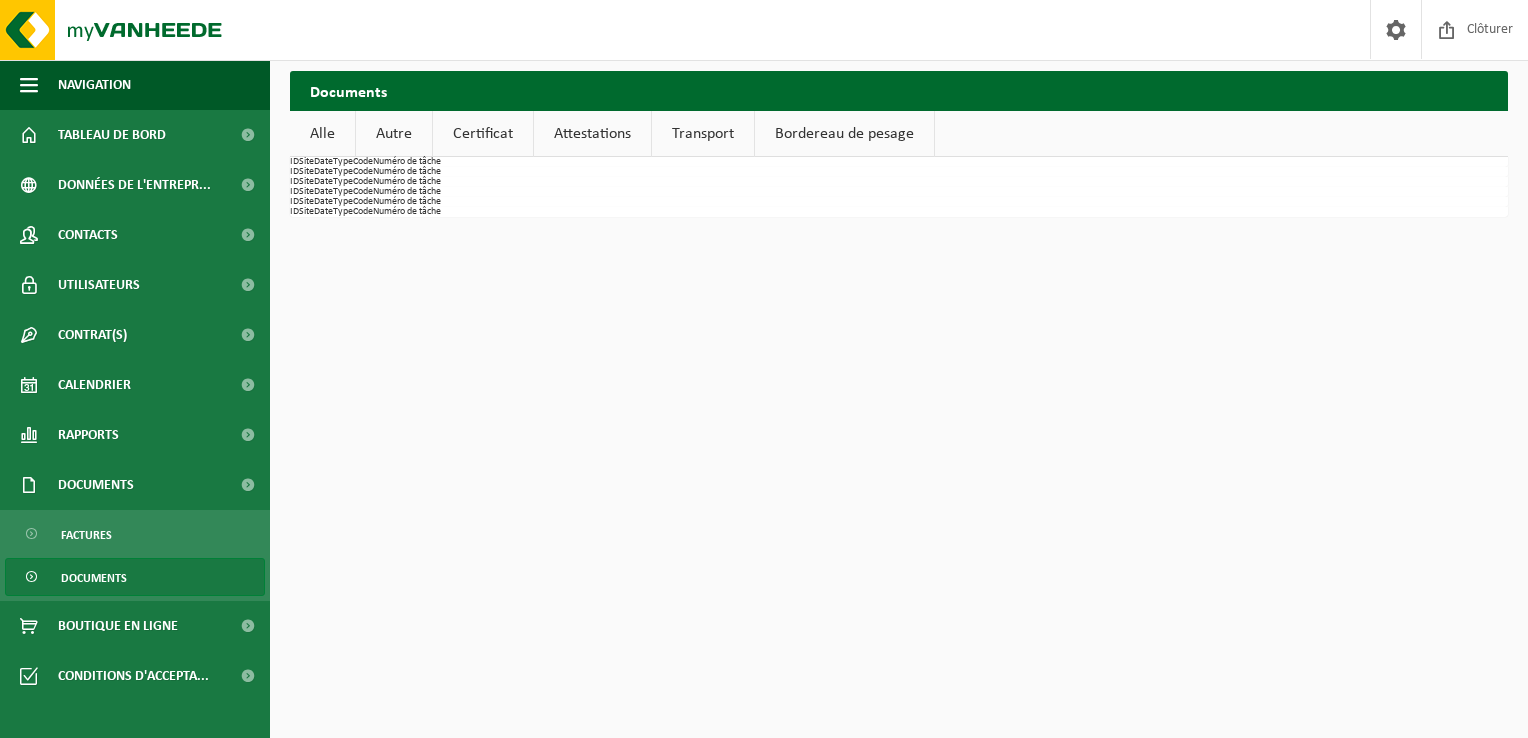 scroll, scrollTop: 0, scrollLeft: 0, axis: both 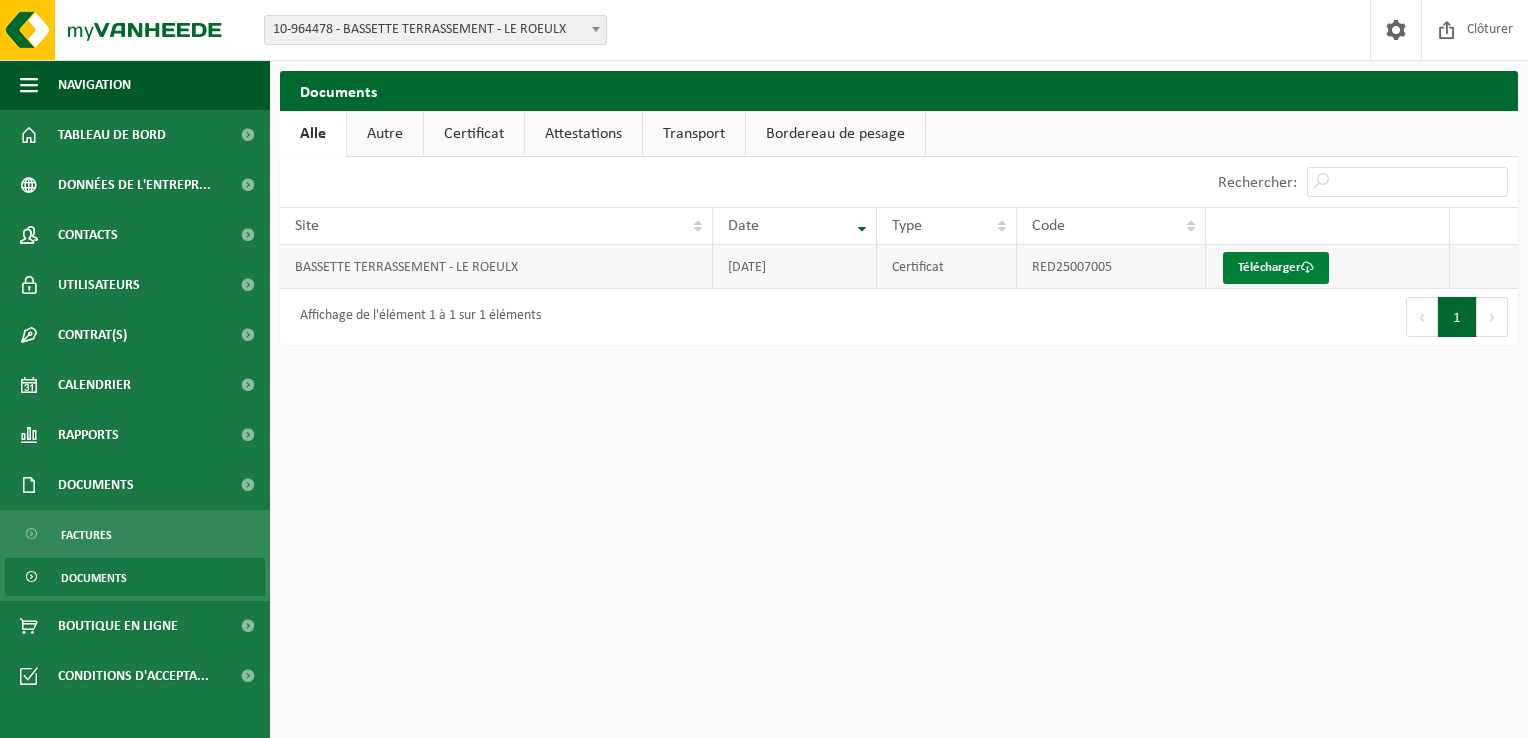 click on "Télécharger" at bounding box center [1276, 268] 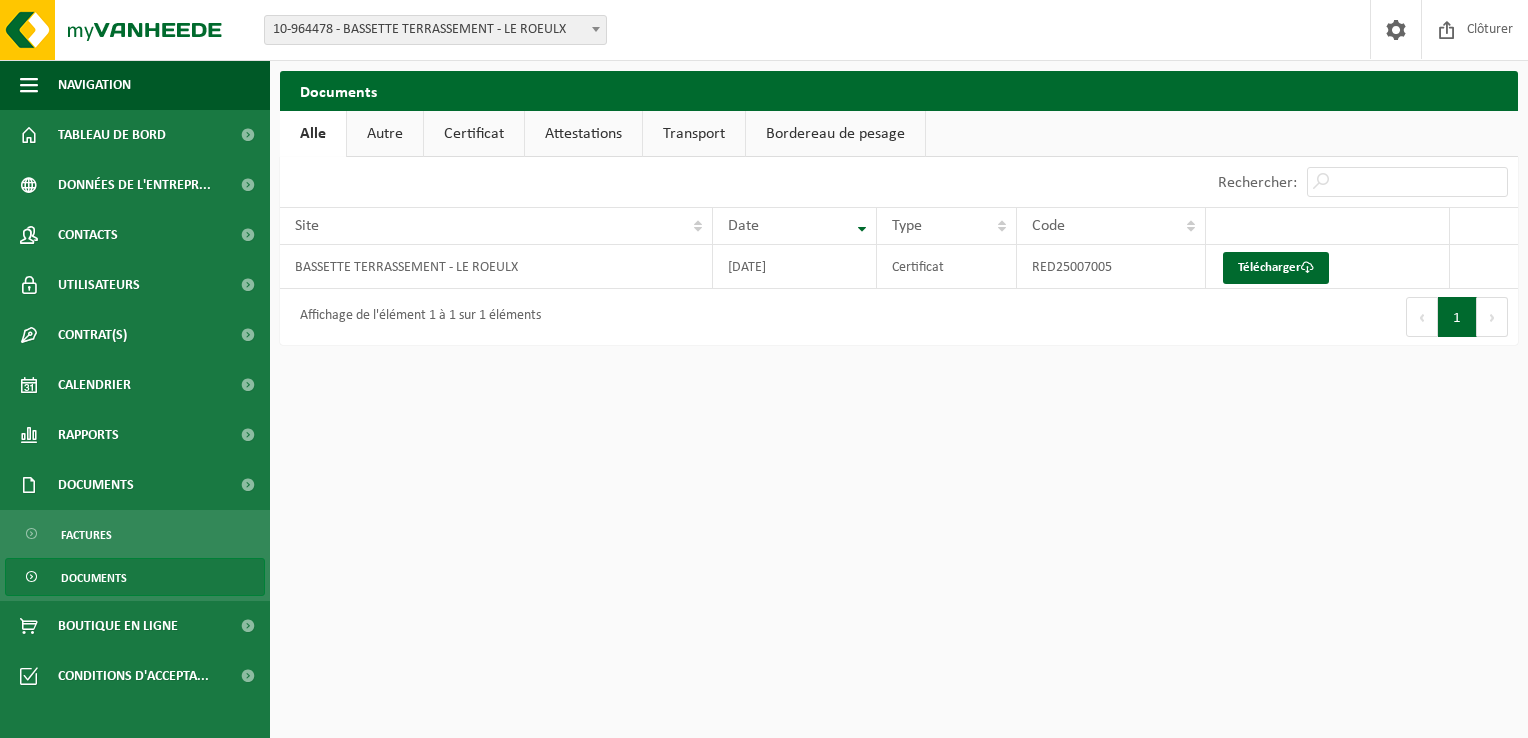 click on "Autre" at bounding box center [385, 134] 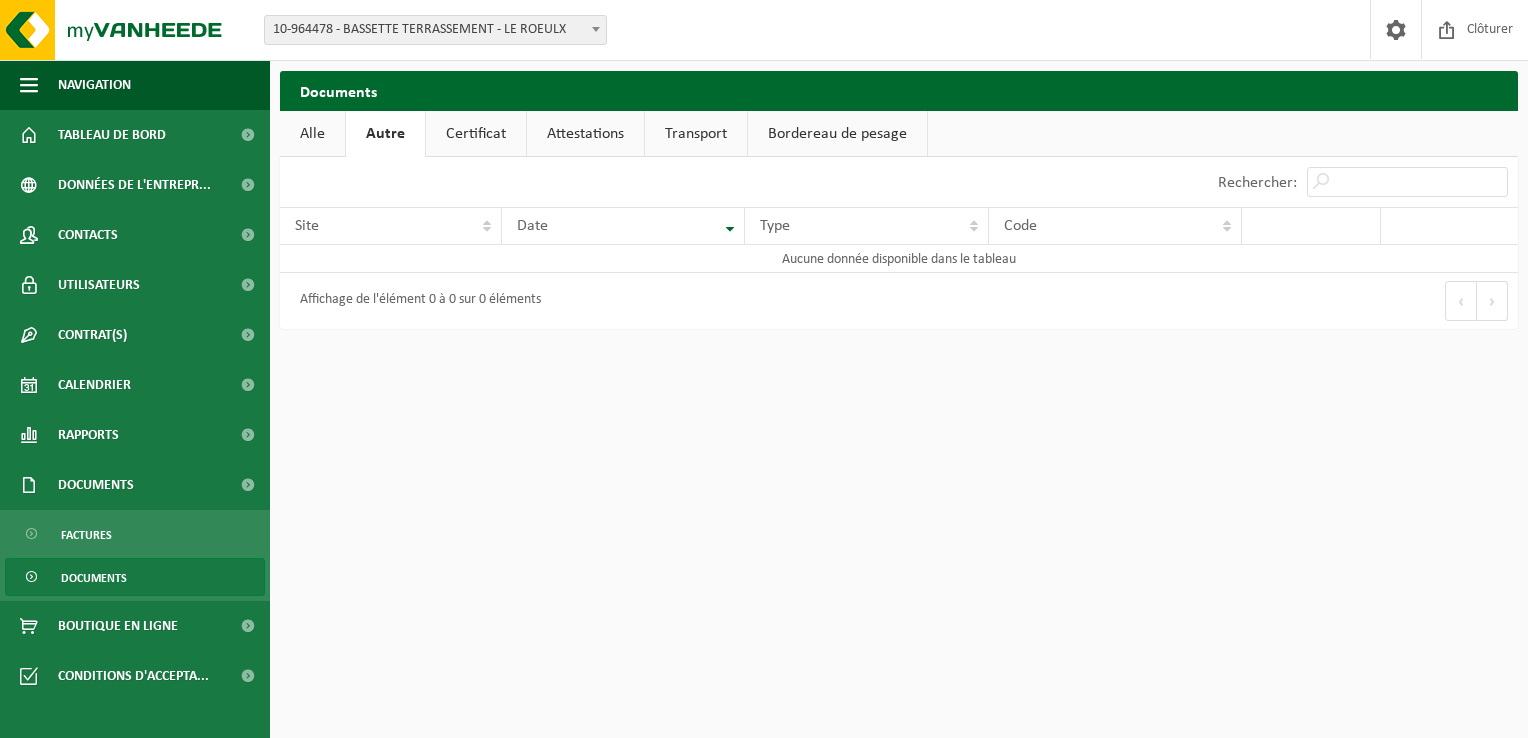 click on "Certificat" at bounding box center [476, 134] 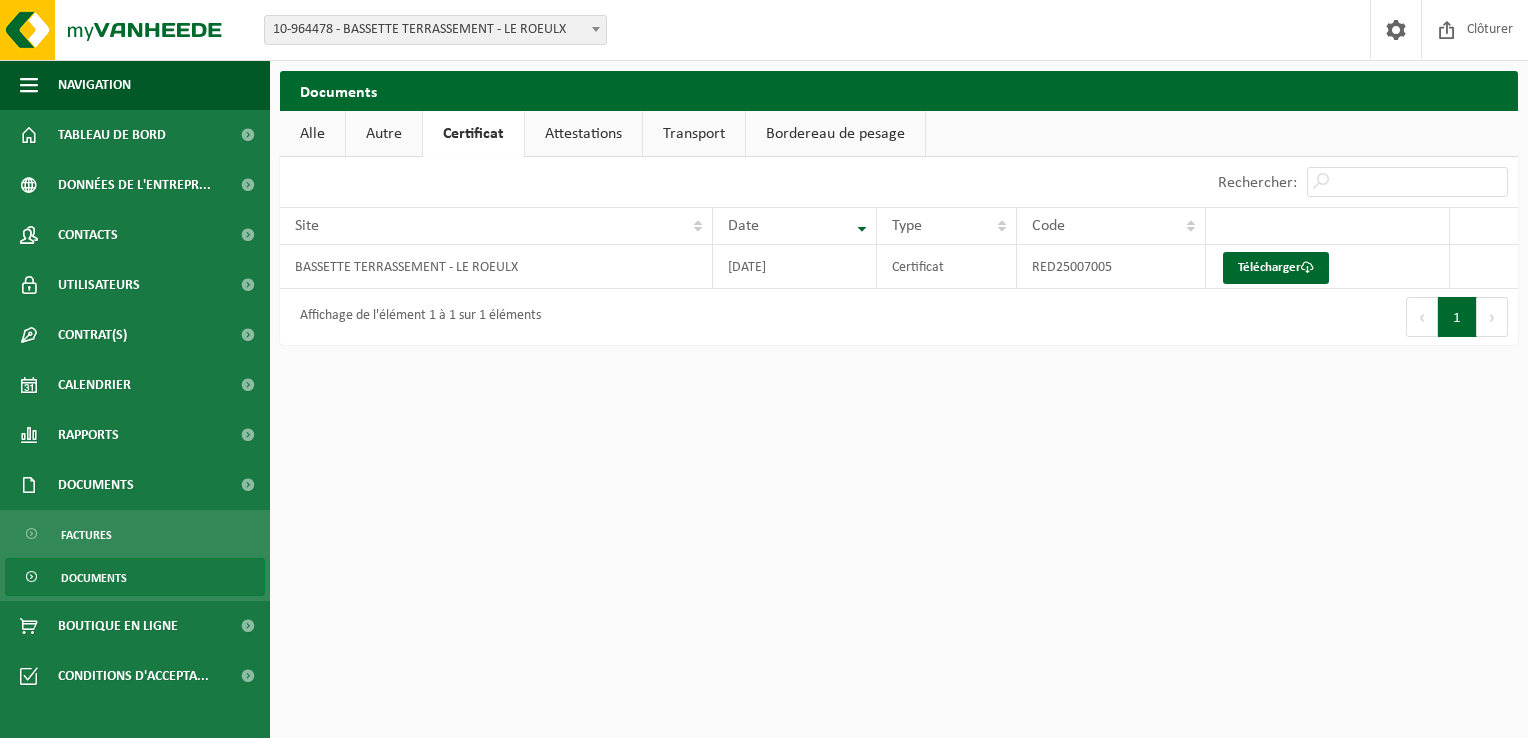 click on "Attestations" at bounding box center (583, 134) 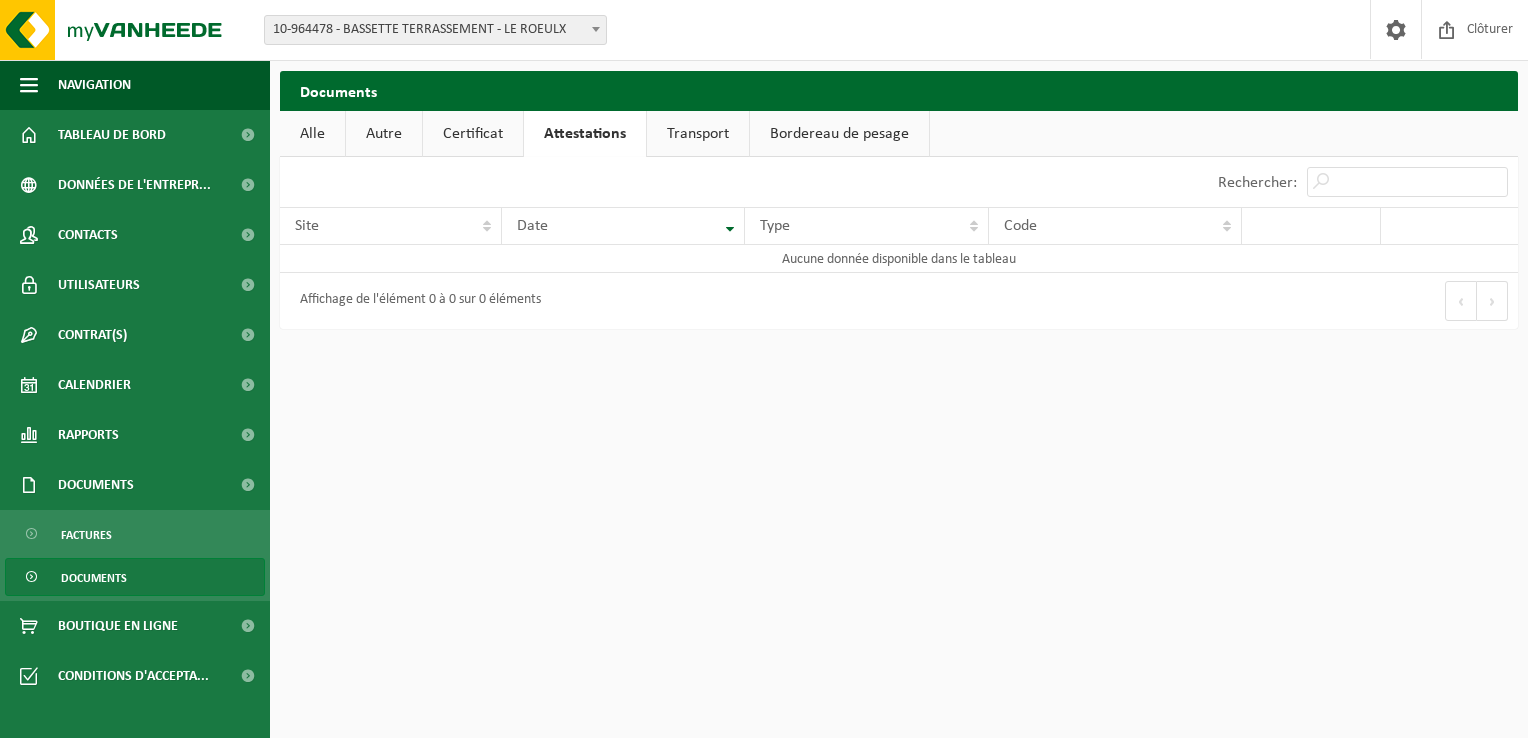 click on "Autre" at bounding box center (384, 134) 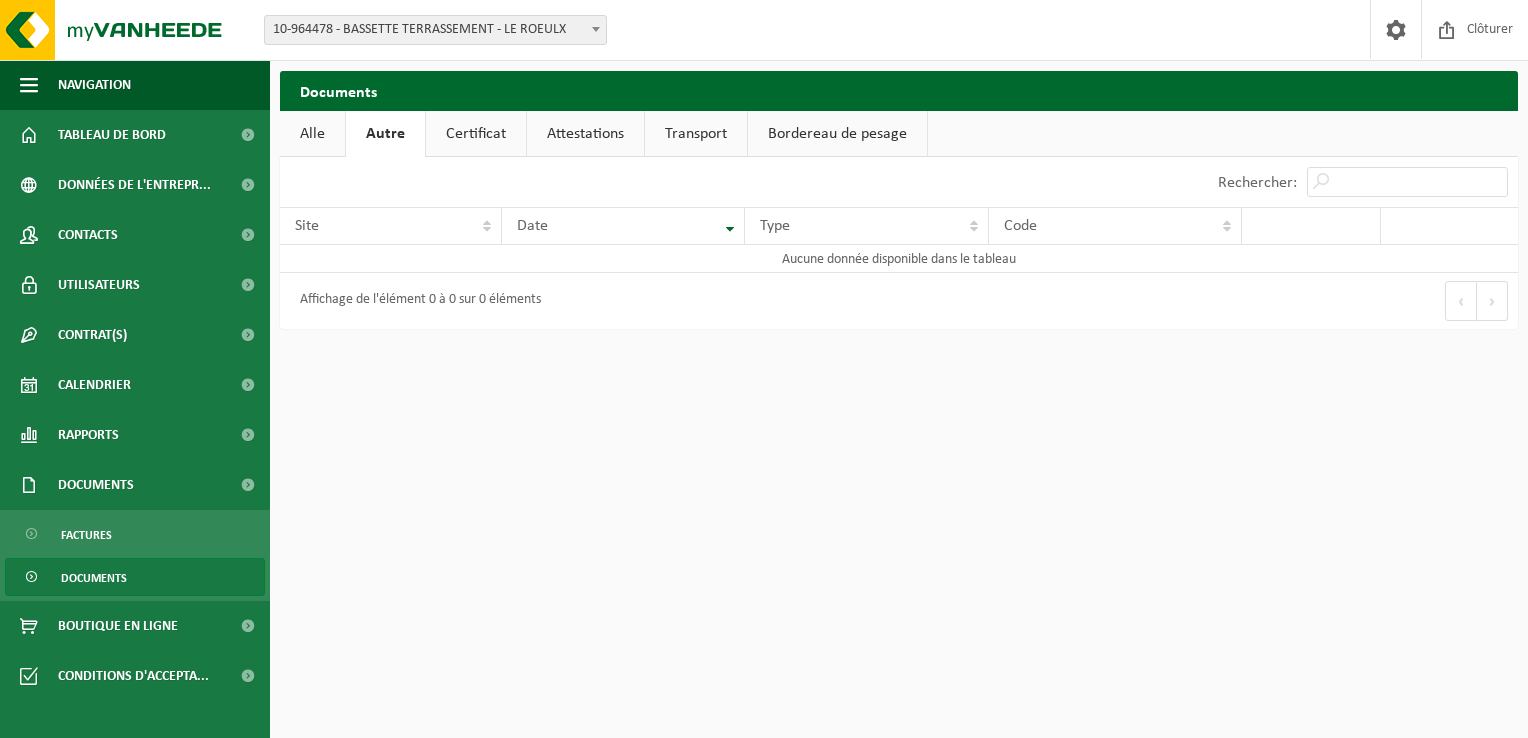 click on "Alle" at bounding box center (312, 134) 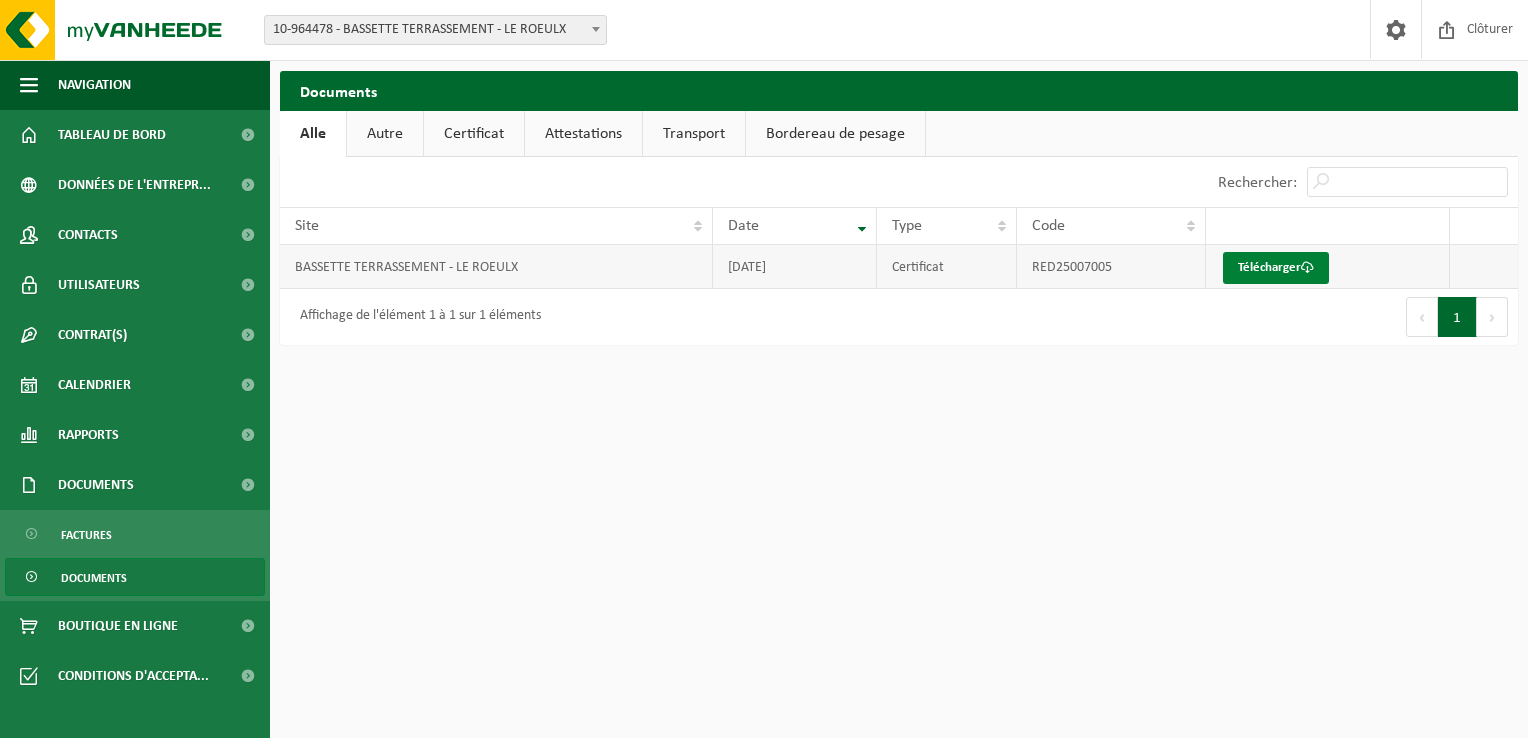 click on "Télécharger" at bounding box center [1276, 268] 